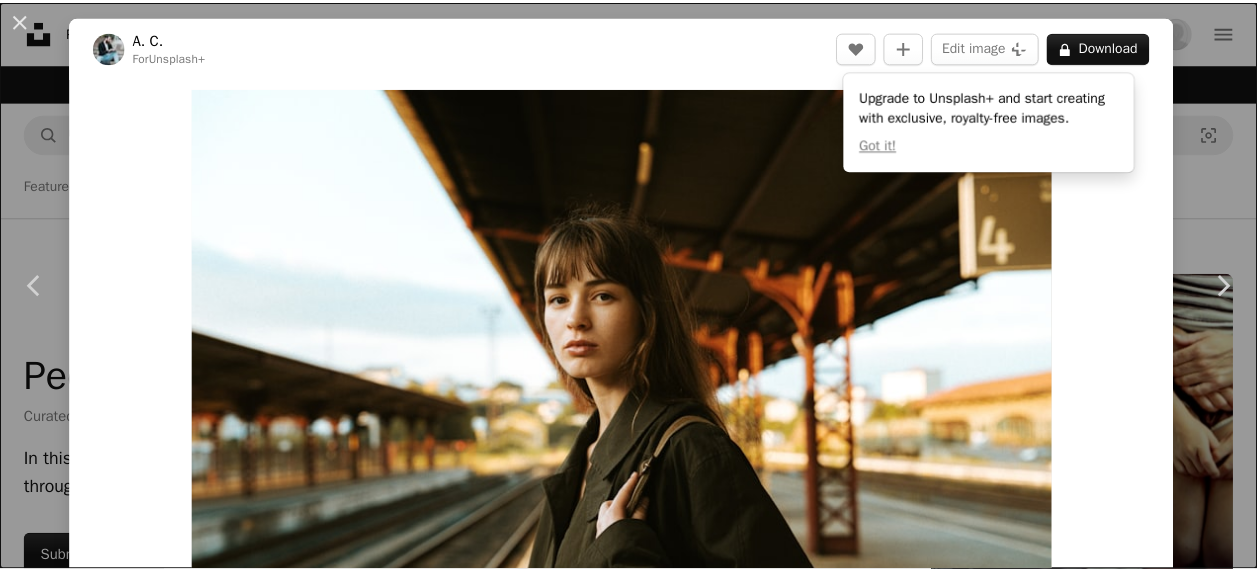 scroll, scrollTop: 16200, scrollLeft: 0, axis: vertical 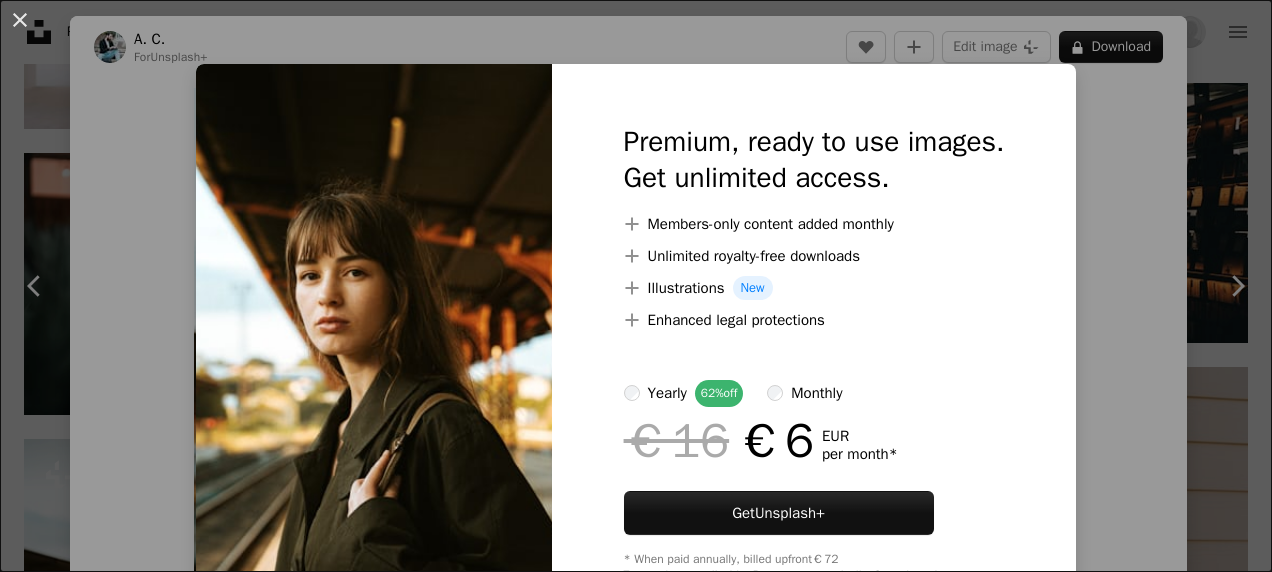 click on "An X shape Premium, ready to use images. Get unlimited access. A plus sign Members-only content added monthly A plus sign Unlimited royalty-free downloads A plus sign Illustrations  New A plus sign Enhanced legal protections yearly 62%  off monthly €16   €6 EUR per month * Get  Unsplash+ * When paid annually, billed upfront  €72 Taxes where applicable. Renews automatically. Cancel anytime." at bounding box center [636, 286] 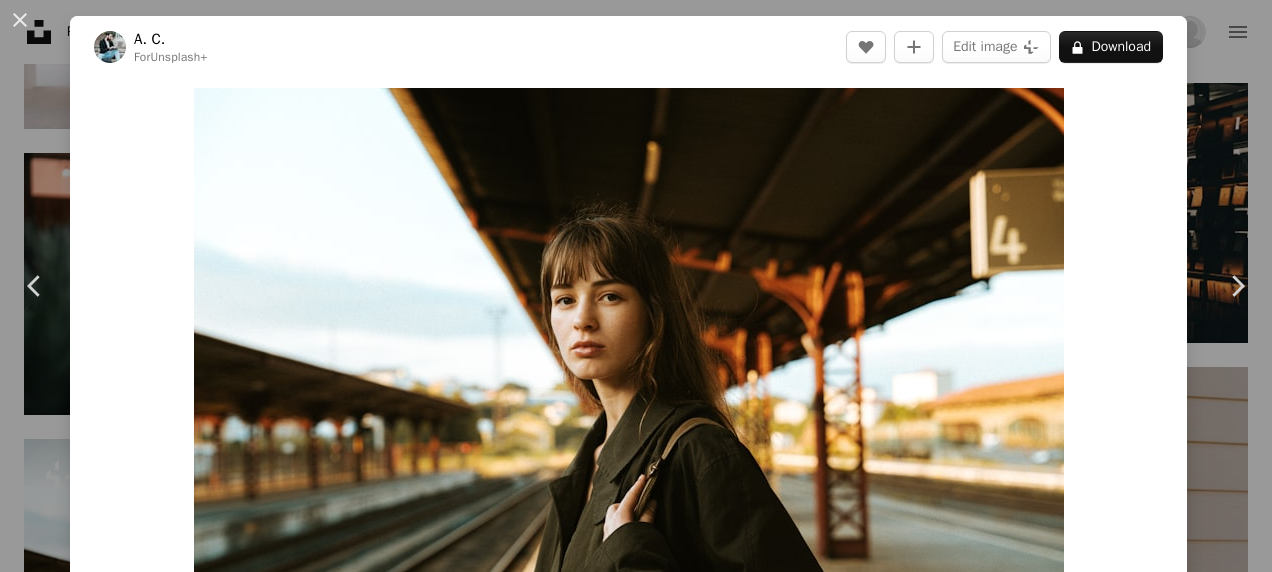 click on "An X shape Chevron left Chevron right [FIRST] For Unsplash+ A heart A plus sign Edit image Plus sign for Unsplash+ A lock Download Zoom in Featured in People A forward-right arrow Share More Actions Calendar outlined Published on [MONTH] [DAY], [YEAR] Camera SONY, ILCE-7M4 Safety Licensed under the Unsplash+ License portrait people cinematic moody atmosphere night time From this series Chevron right Plus sign for Unsplash+ Plus sign for Unsplash+ Plus sign for Unsplash+ Plus sign for Unsplash+ Plus sign for Unsplash+ Plus sign for Unsplash+ Plus sign for Unsplash+ Plus sign for Unsplash+ Plus sign for Unsplash+ Related images Plus sign for Unsplash+ A heart A plus sign [FIRST] For Unsplash+ A lock Download Plus sign for Unsplash+ A heart A plus sign [FIRST] For Unsplash+ A lock Download Plus sign for Unsplash+ A heart A plus sign [FIRST] For Unsplash+ A lock Download Plus sign for Unsplash+ A heart" at bounding box center [636, 286] 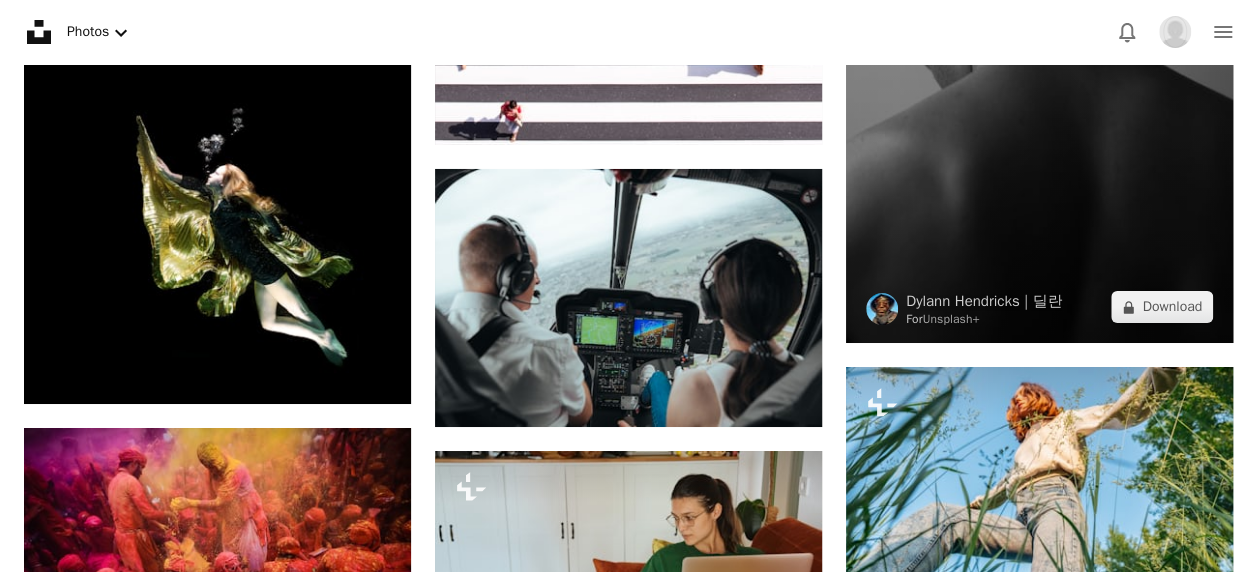 scroll, scrollTop: 18700, scrollLeft: 0, axis: vertical 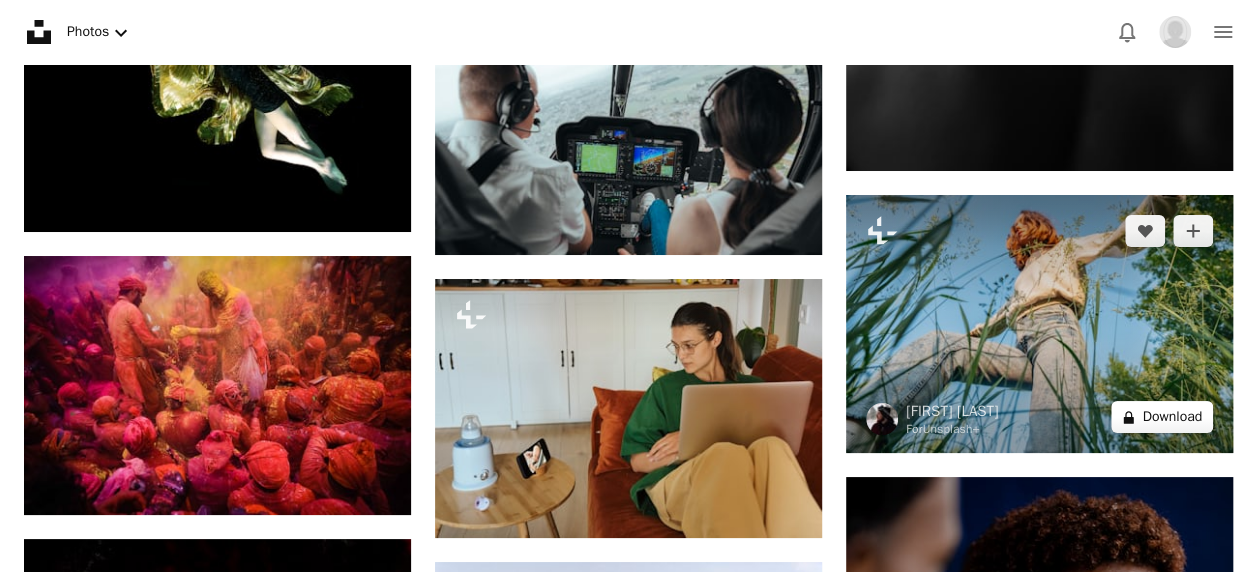 click on "A lock   Download" at bounding box center [1162, 417] 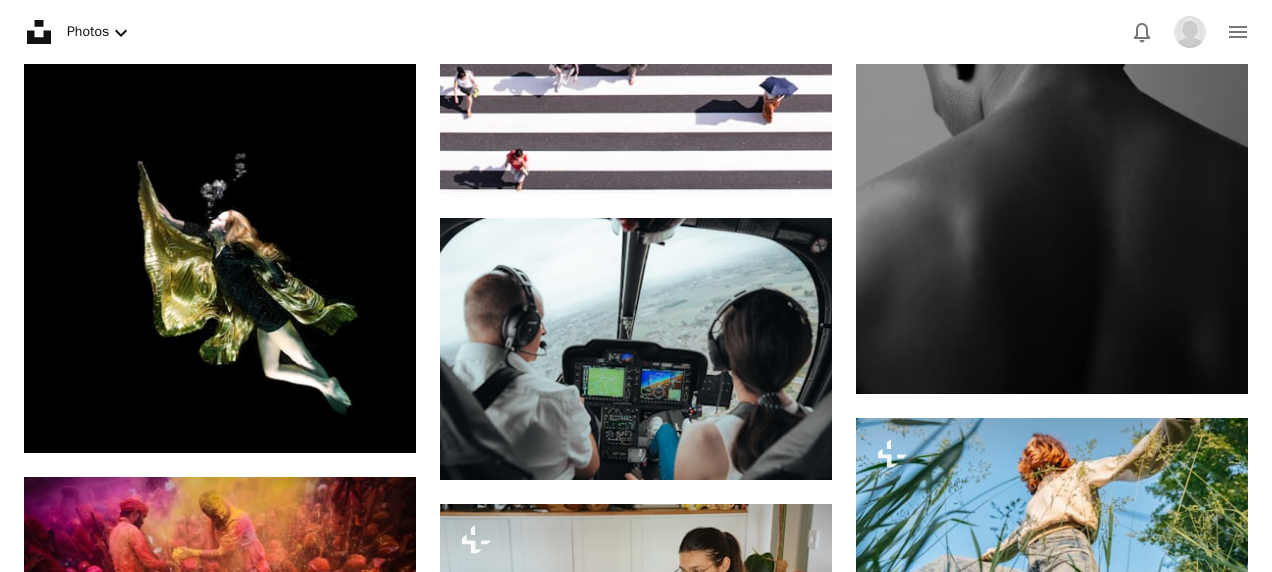 click on "An X shape Premium, ready to use images. Get unlimited access. A plus sign Members-only content added monthly A plus sign Unlimited royalty-free downloads A plus sign Illustrations  New A plus sign Enhanced legal protections yearly 62%  off monthly €16   €6 EUR per month * Get  Unsplash+ * When paid annually, billed upfront  €72 Taxes where applicable. Renews automatically. Cancel anytime." at bounding box center (636, 3651) 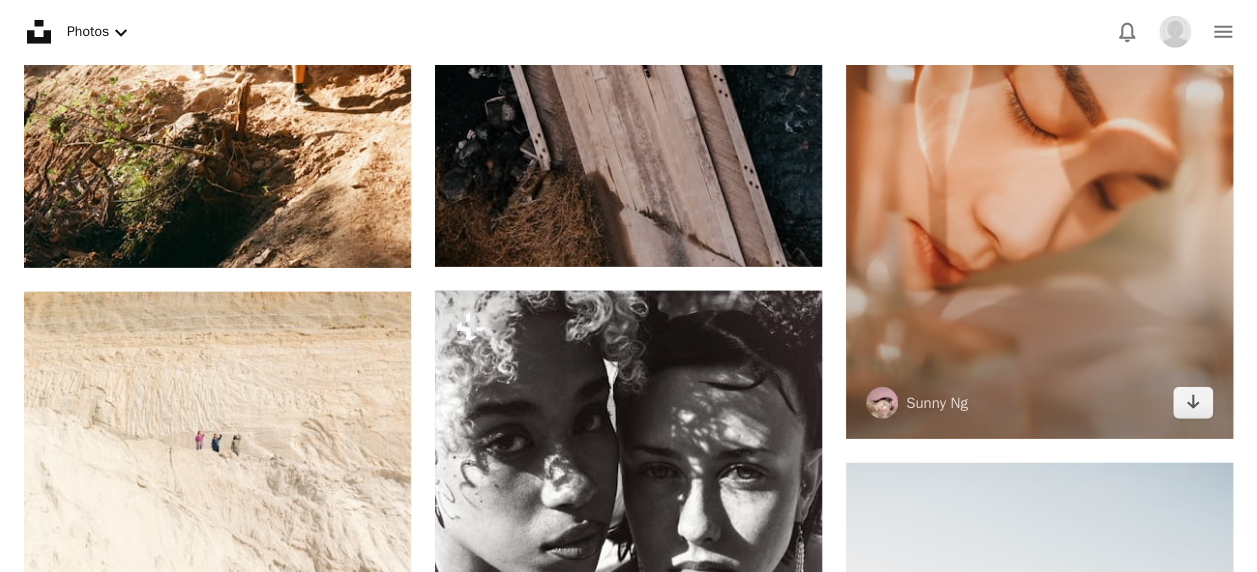 scroll, scrollTop: 21500, scrollLeft: 0, axis: vertical 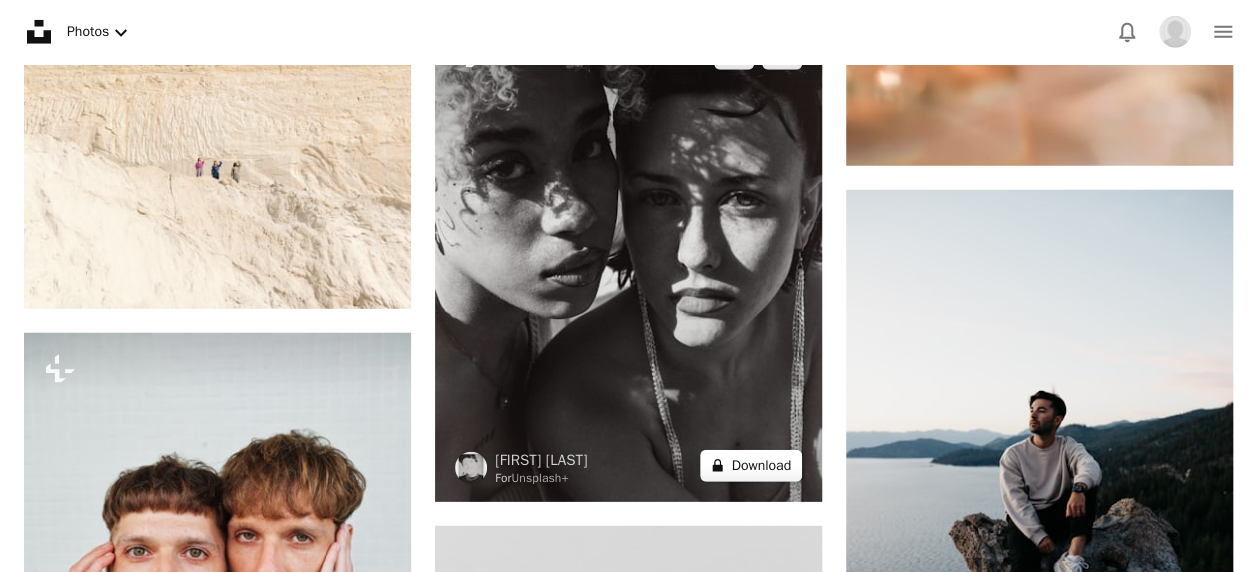 click on "A lock   Download" at bounding box center (751, 466) 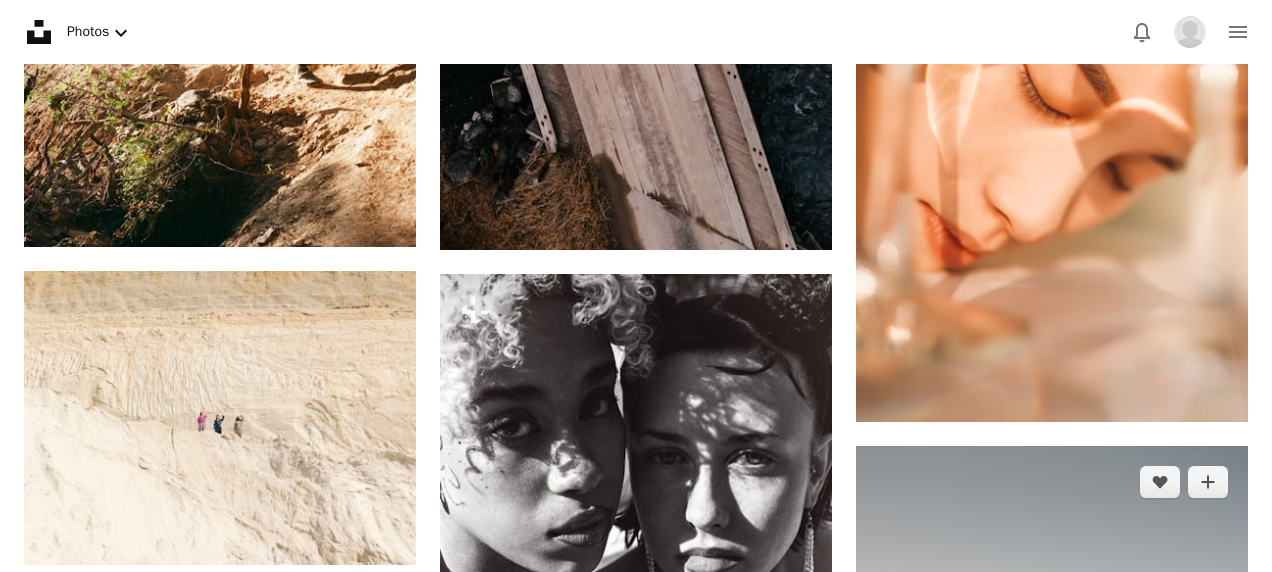 drag, startPoint x: 1164, startPoint y: 279, endPoint x: 1174, endPoint y: 283, distance: 10.770329 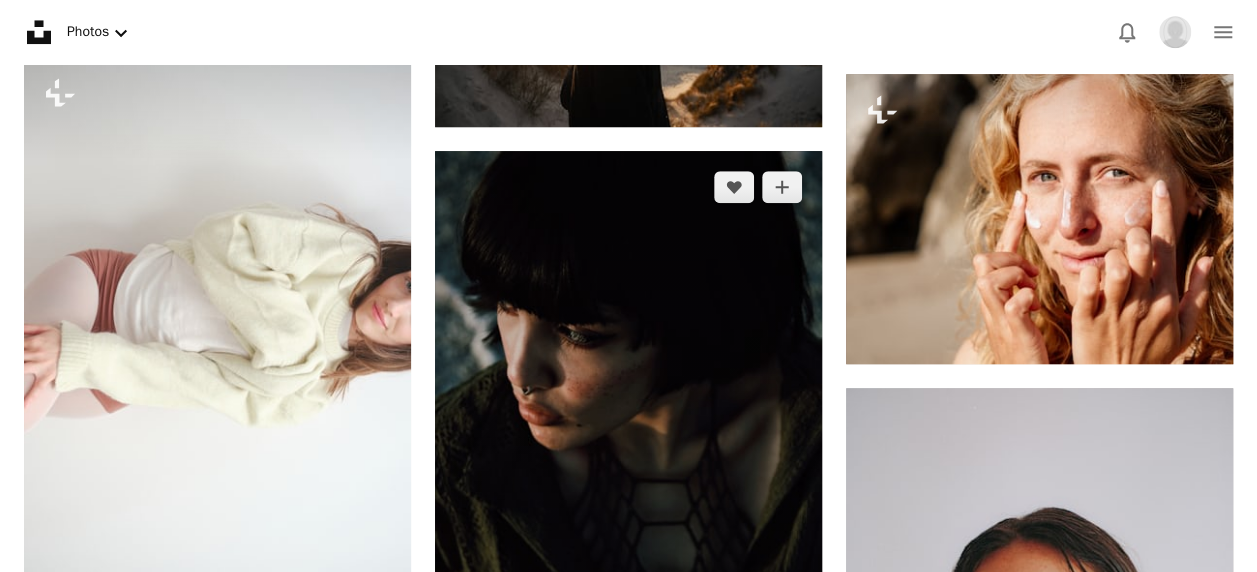 scroll, scrollTop: 23500, scrollLeft: 0, axis: vertical 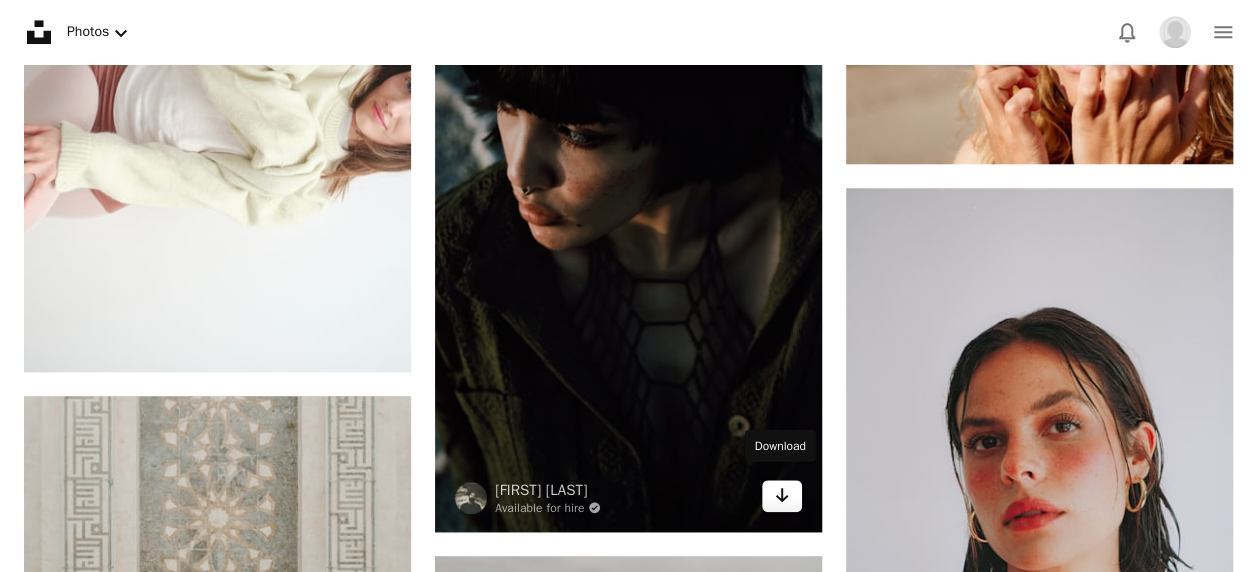click on "Arrow pointing down" 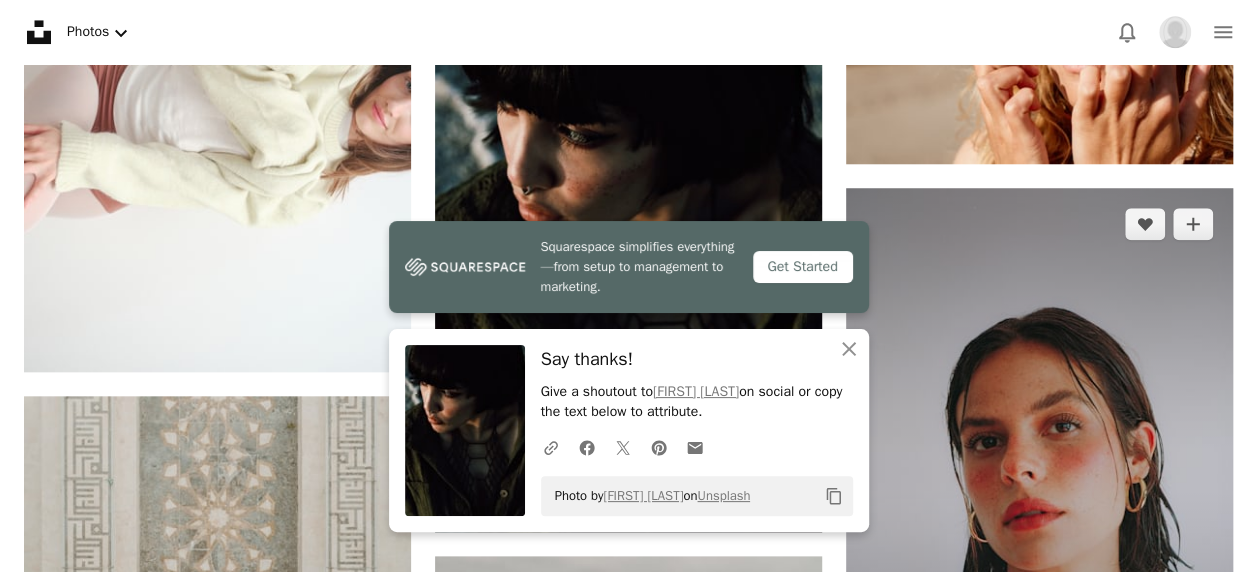 click at bounding box center (1039, 476) 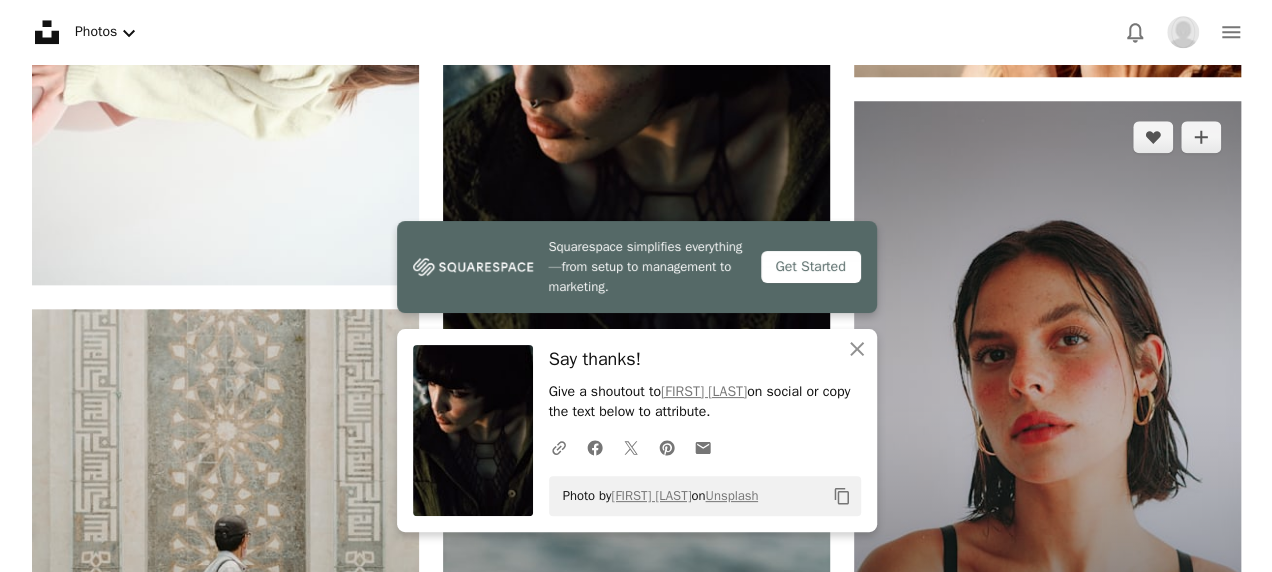 scroll, scrollTop: 23800, scrollLeft: 0, axis: vertical 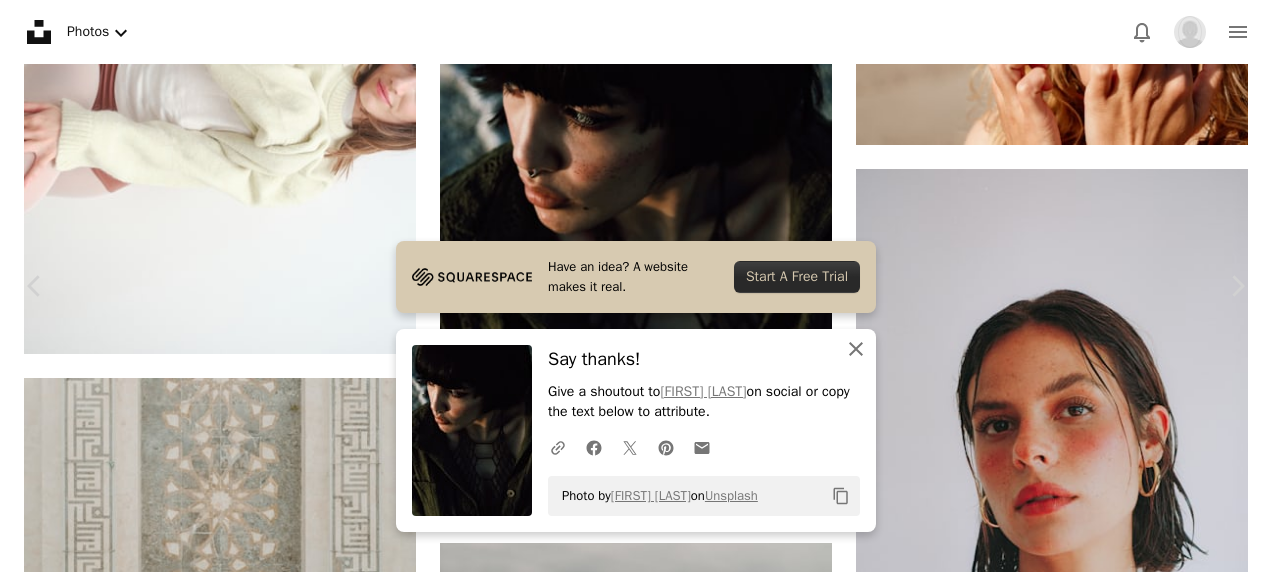 click on "An X shape" 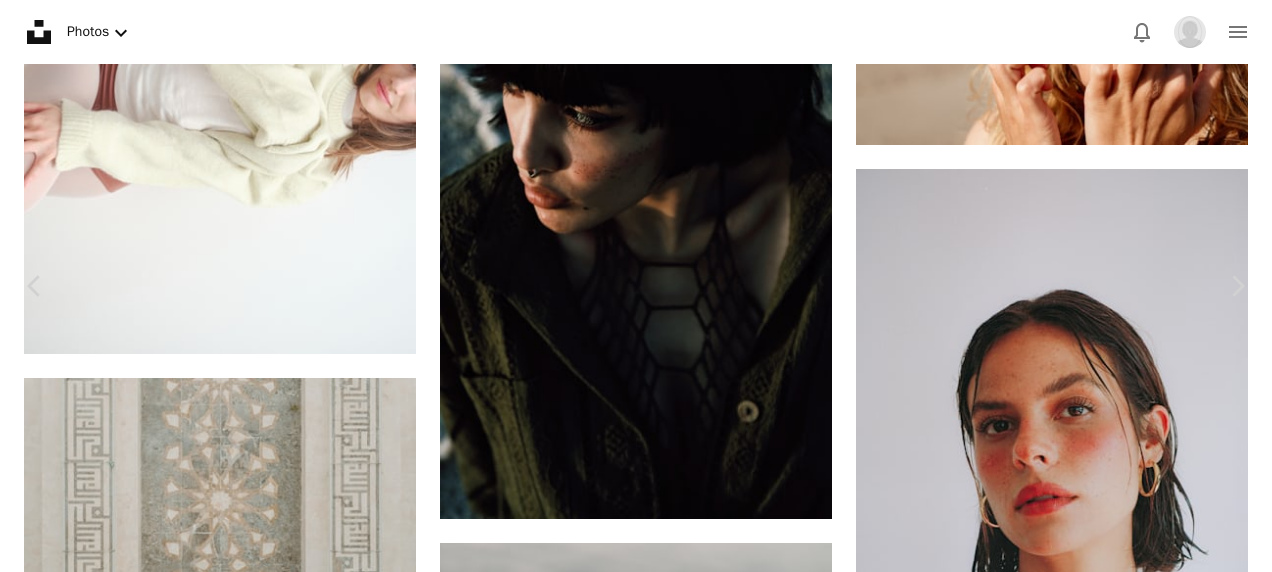 scroll, scrollTop: 200, scrollLeft: 0, axis: vertical 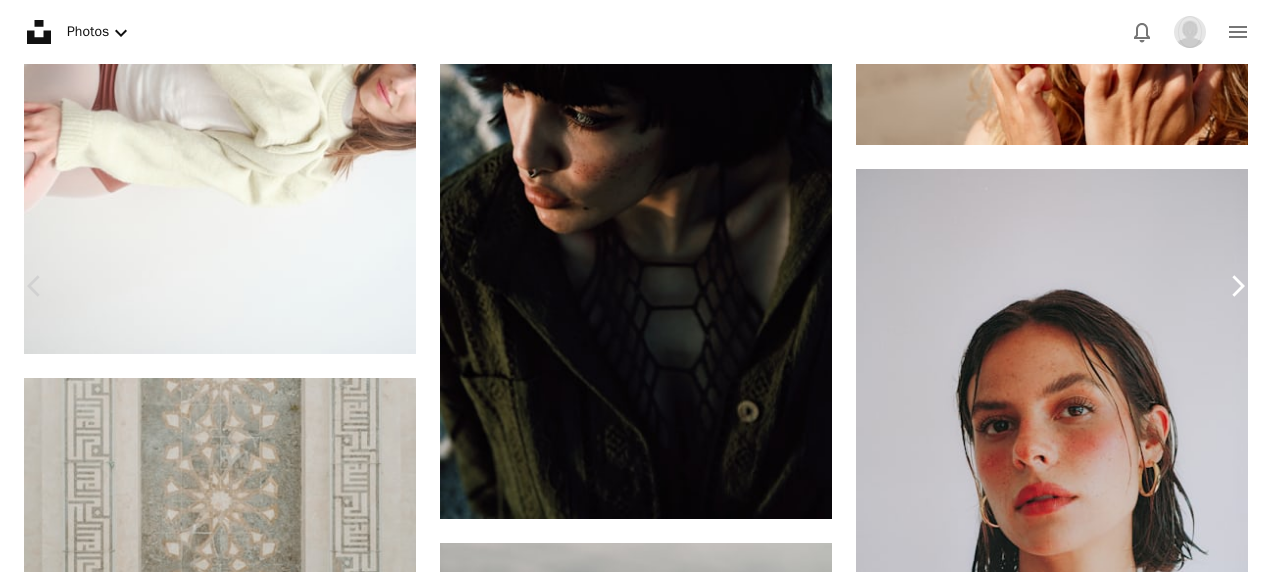 click on "Chevron right" at bounding box center [1237, 286] 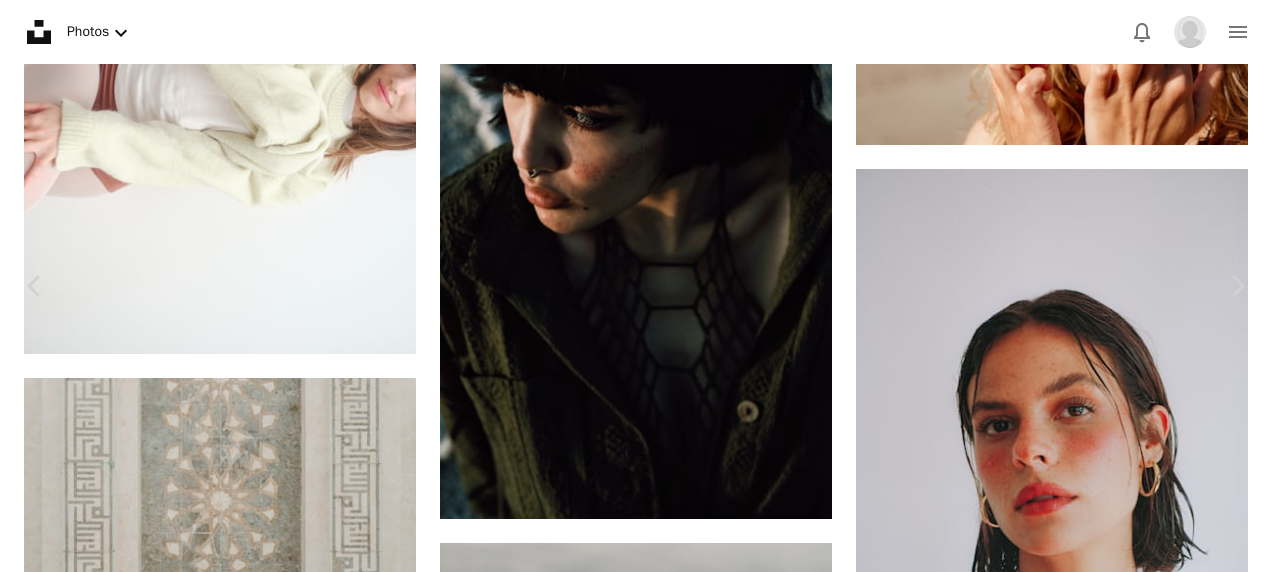 scroll, scrollTop: 0, scrollLeft: 0, axis: both 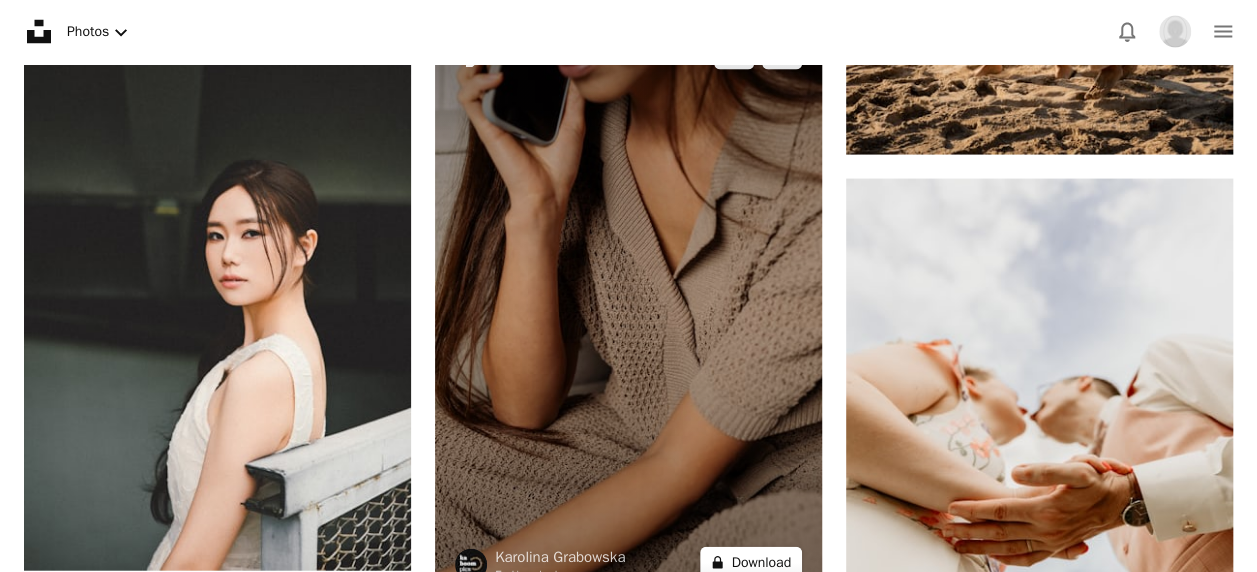 click on "A lock   Download" at bounding box center (751, 563) 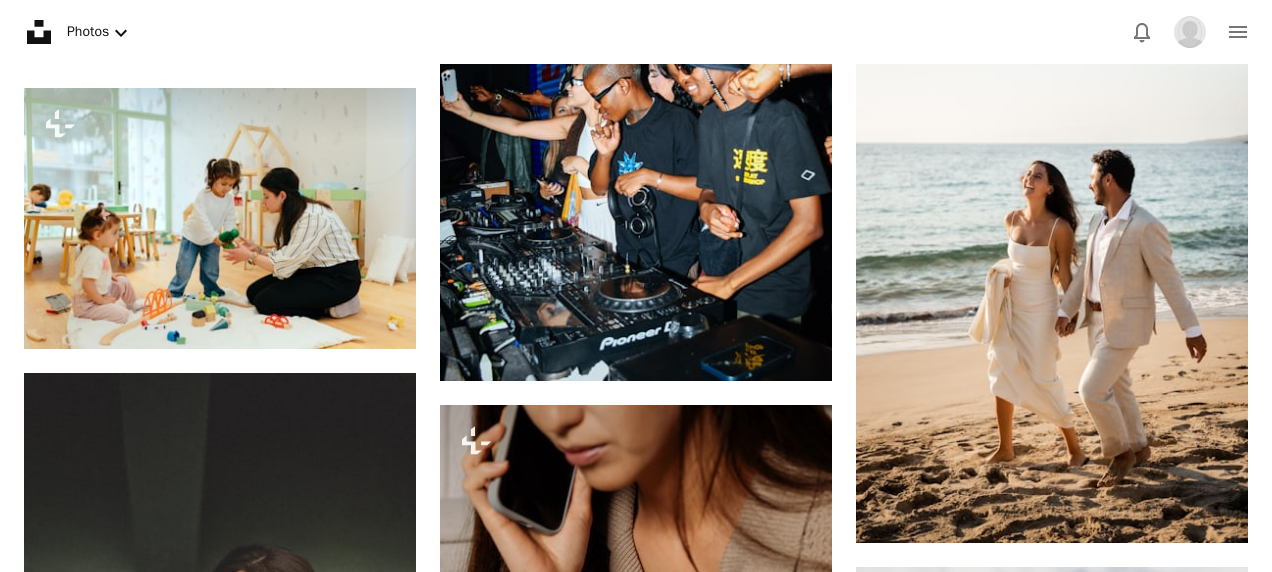 click on "An X shape Premium, ready to use images. Get unlimited access. A plus sign Members-only content added monthly A plus sign Unlimited royalty-free downloads A plus sign Illustrations  New A plus sign Enhanced legal protections yearly 62%  off monthly €16   €6 EUR per month * Get  Unsplash+ * When paid annually, billed upfront  €72 Taxes where applicable. Renews automatically. Cancel anytime." at bounding box center (636, 4363) 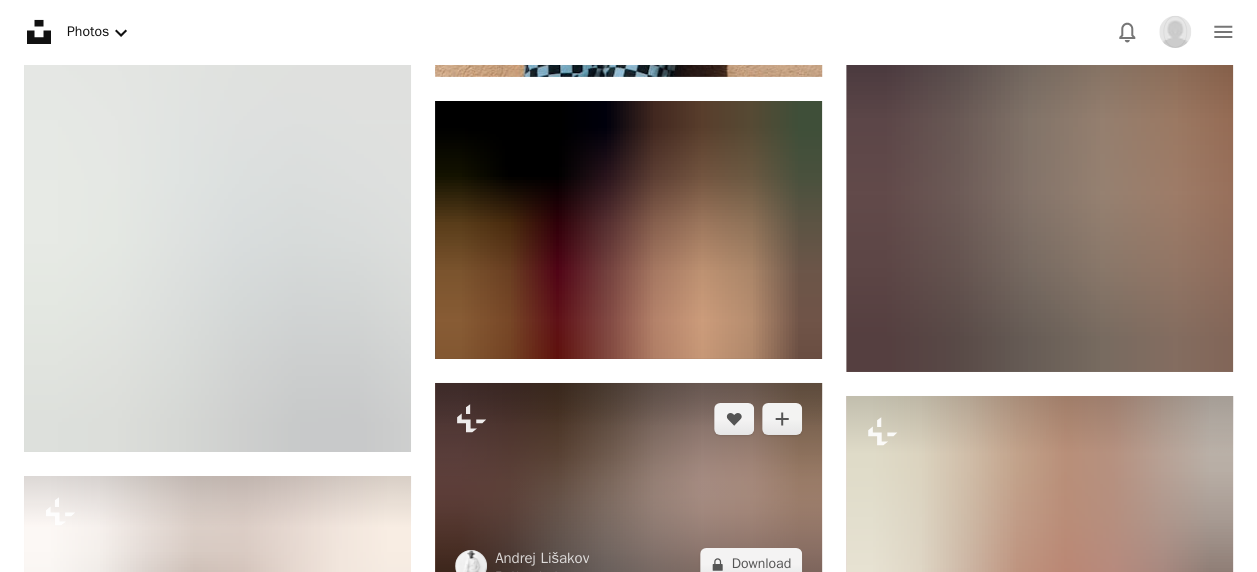 scroll, scrollTop: 33400, scrollLeft: 0, axis: vertical 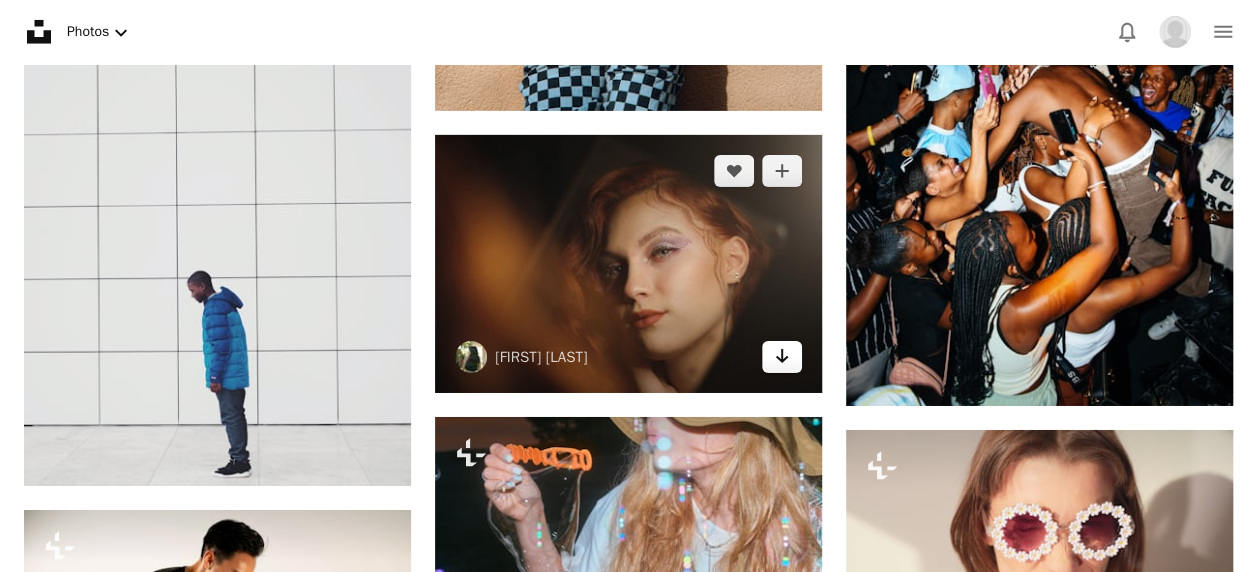 click on "Arrow pointing down" 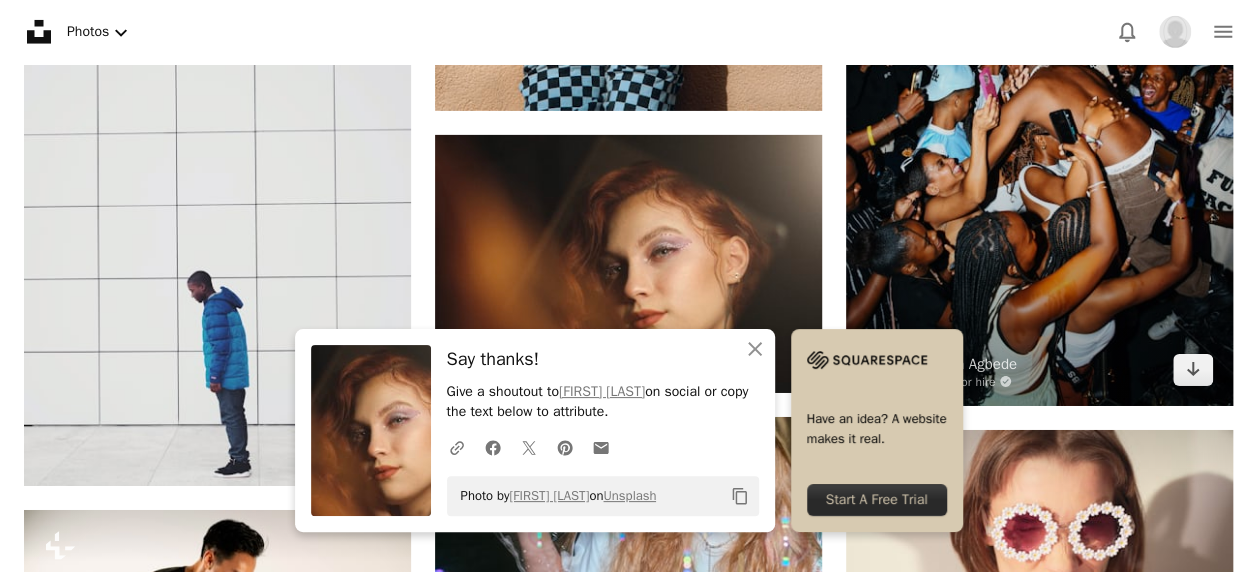 click at bounding box center [1039, 115] 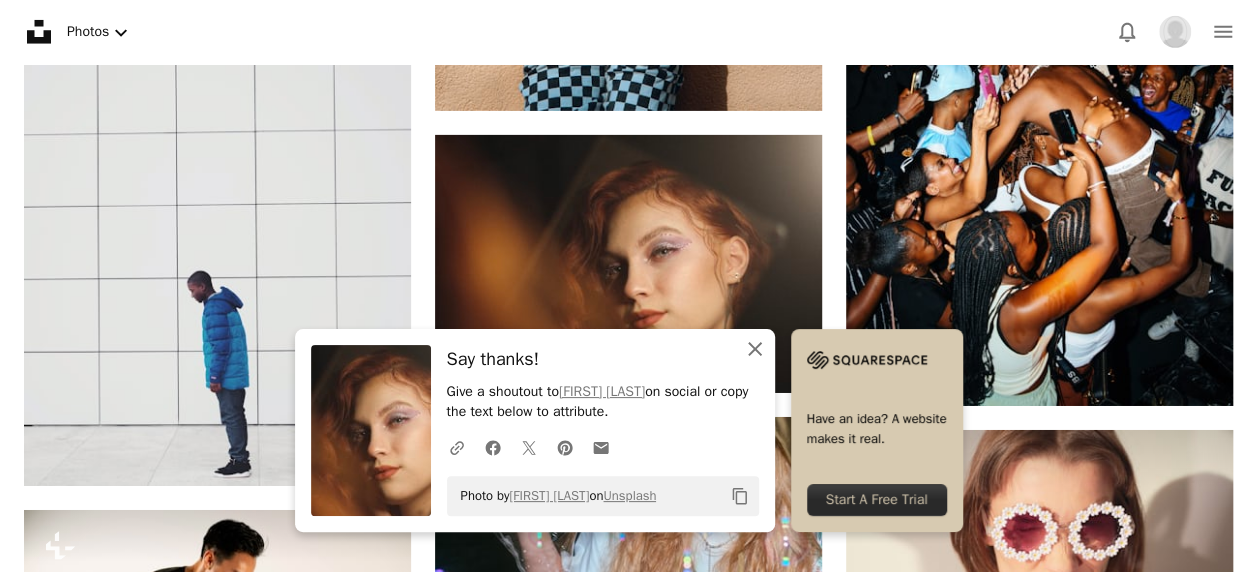 click on "An X shape" 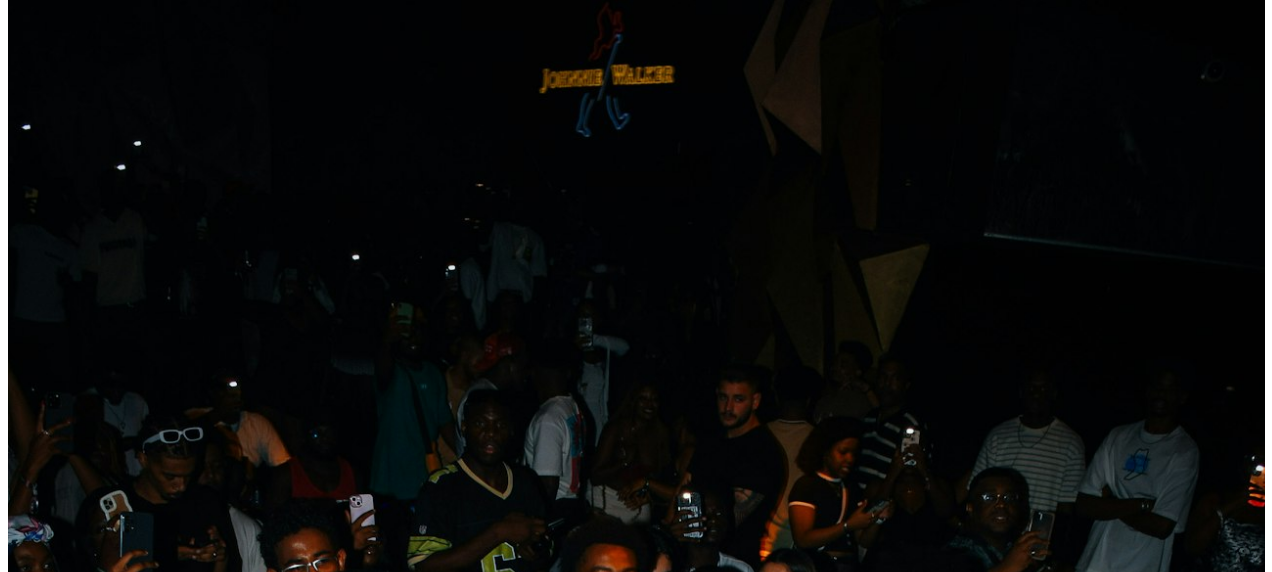 scroll, scrollTop: 33900, scrollLeft: 0, axis: vertical 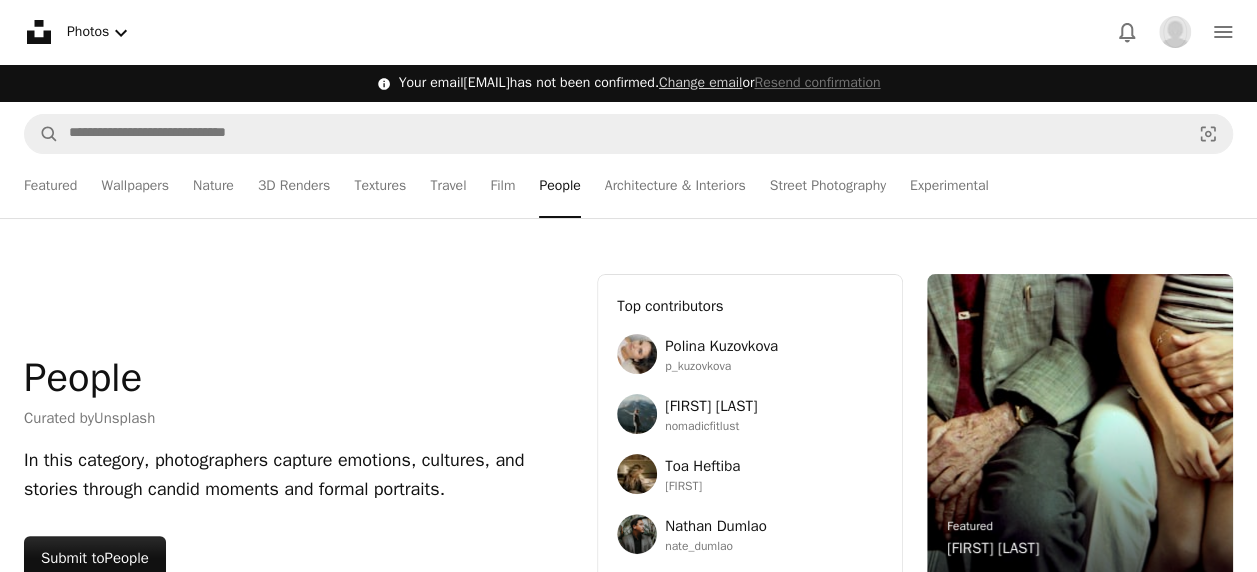 click on "Arrow pointing down" 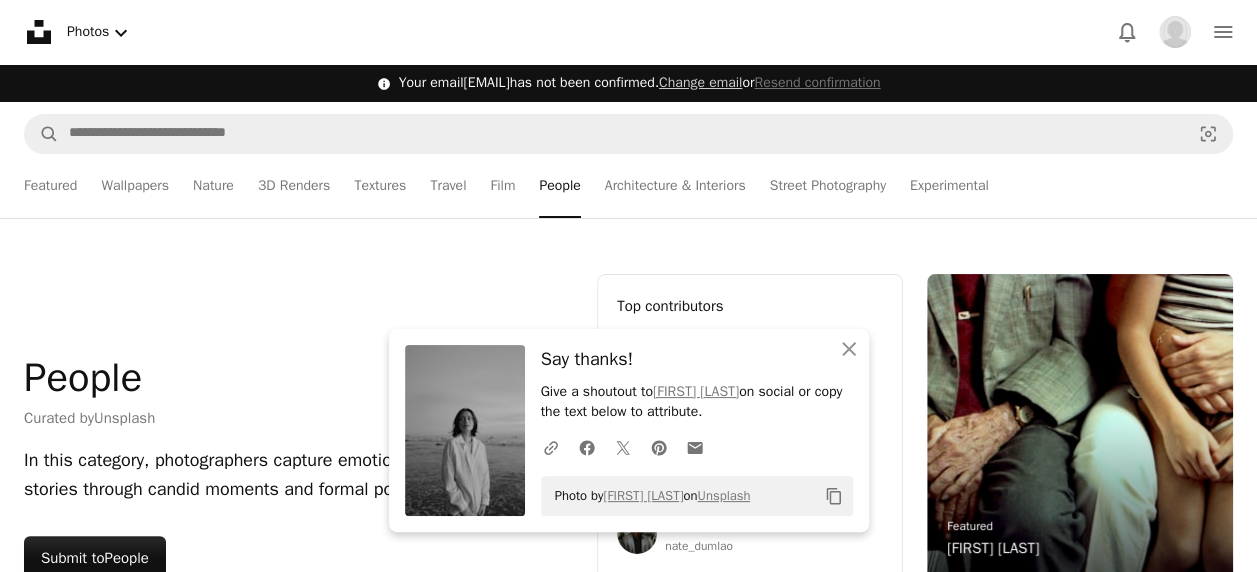 click at bounding box center (1039, 37455) 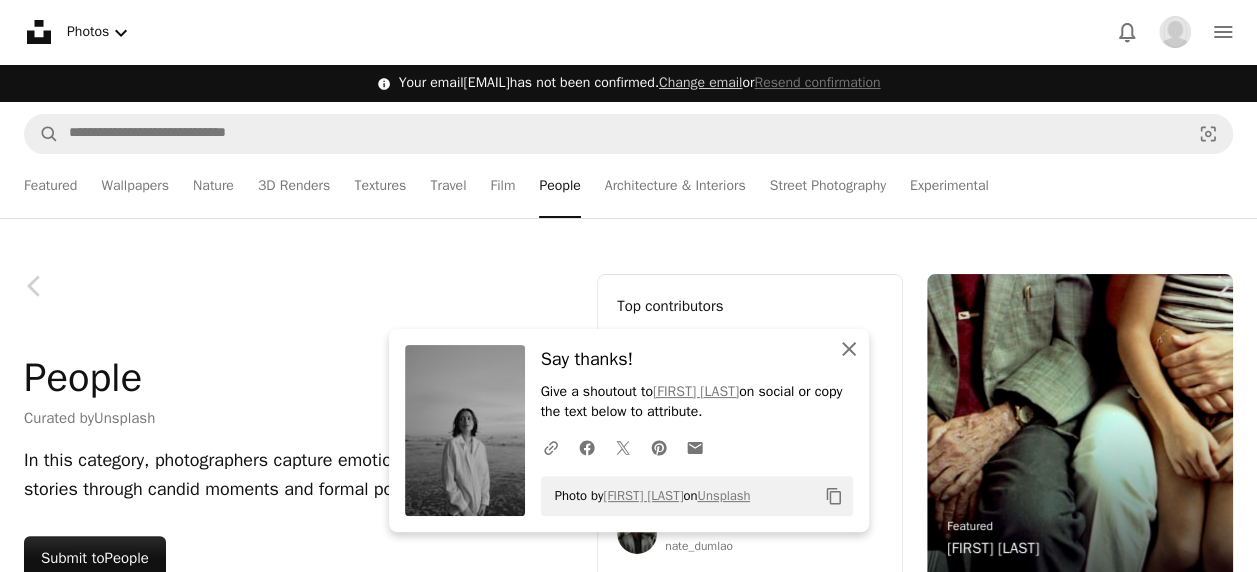 click on "An X shape" 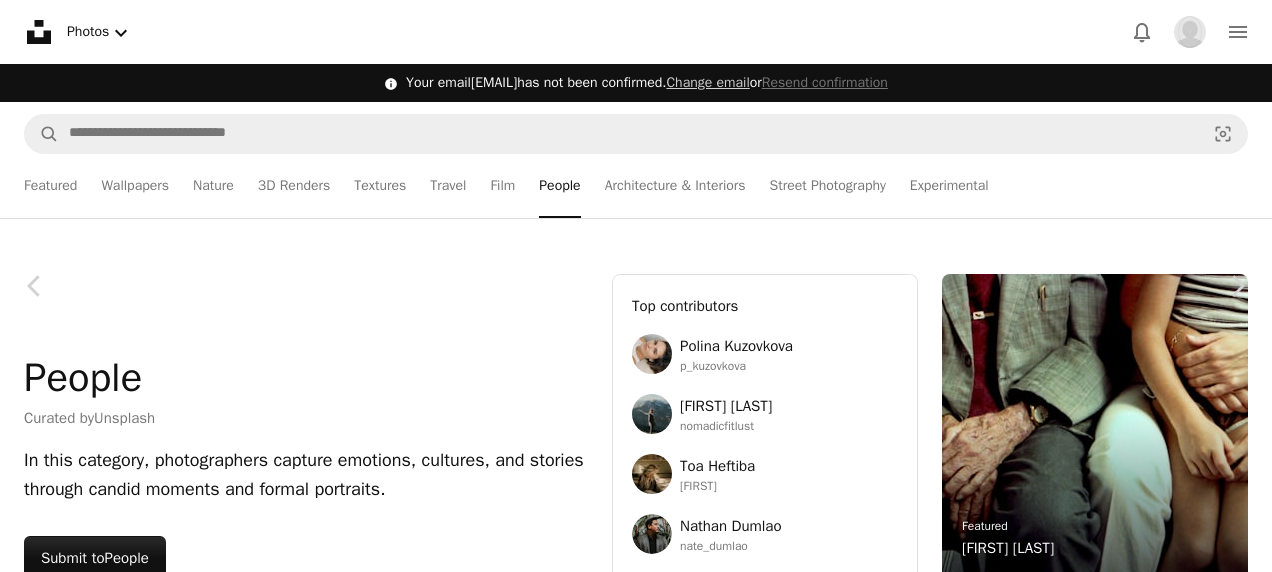 click on "An X shape Chevron left Chevron right An X shape Close Say thanks! Give a shoutout to [FIRST] [LAST] on social or copy the text below to attribute. A URL sharing icon (chains) Facebook icon X (formerly Twitter) icon Pinterest icon An envelope Photo by [FIRST] [LAST] on Unsplash Copy content [FIRST] [LAST] Available for hire A checkmark inside of a circle A heart A plus sign Edit image Plus sign for Unsplash+ Download Chevron down Zoom in Views 744,577 Downloads 3,158 Featured in People A forward-right arrow Share Info icon Info More Actions A map marker 日本、[LOCATION]国立公園 Calendar outlined Published on [MONTH] [DAY], [YEAR] Camera SONY, ILCE-7RM5 Safety Free to use under the Unsplash License portrait people human sea house photo face photography outdoors housing balcony head pants coat shelter porch waterfront handrail banister Browse premium related images on iStock | Save 20% with code UNSPLASH20 Related images A heart A plus sign [FIRST] [LAST] Available for hire A heart A heart" at bounding box center [636, 41436] 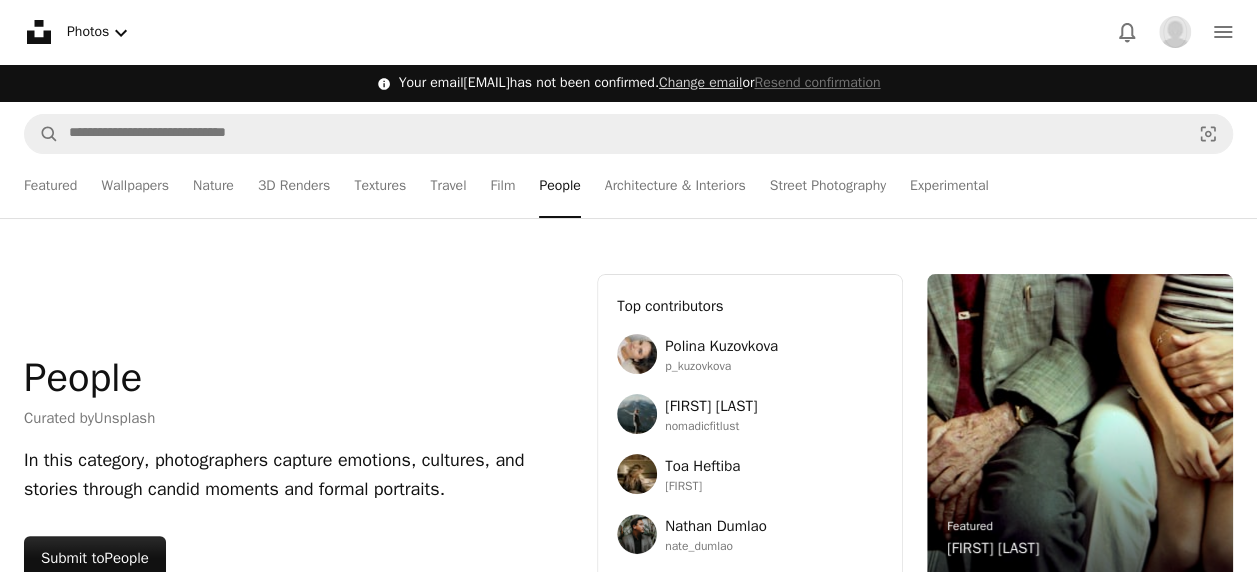scroll, scrollTop: 46700, scrollLeft: 0, axis: vertical 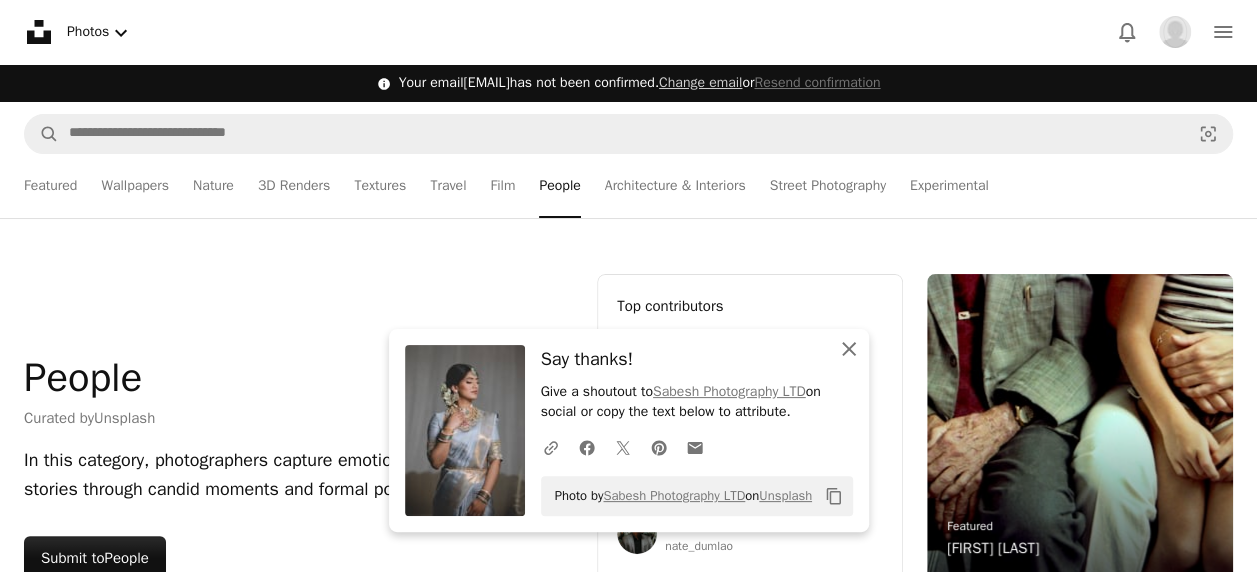 click on "An X shape" 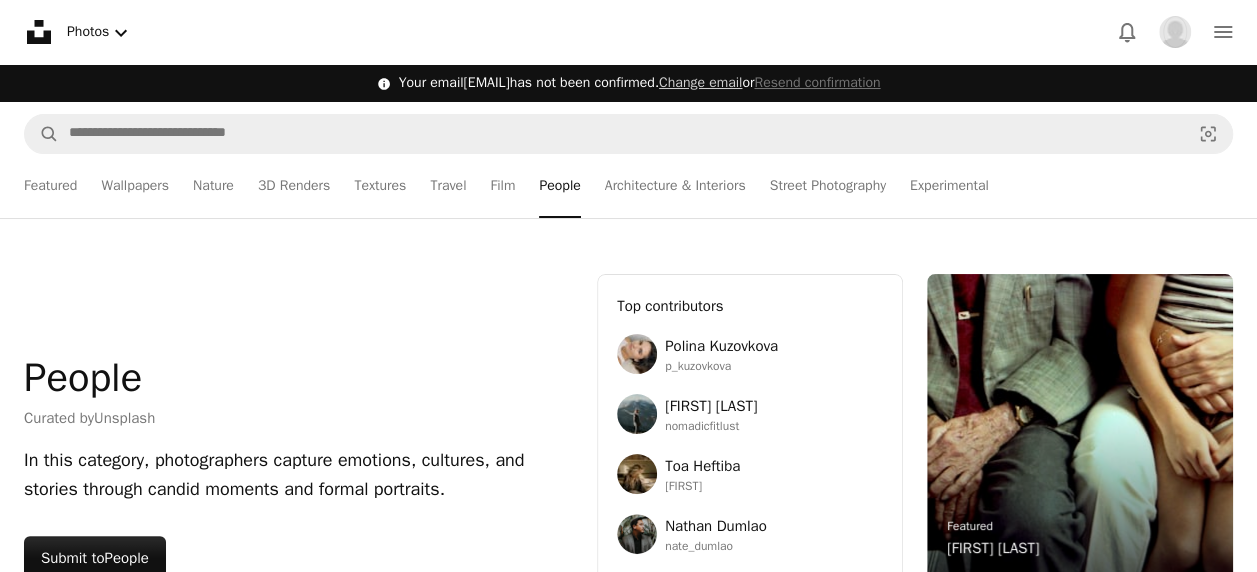 scroll, scrollTop: 47500, scrollLeft: 0, axis: vertical 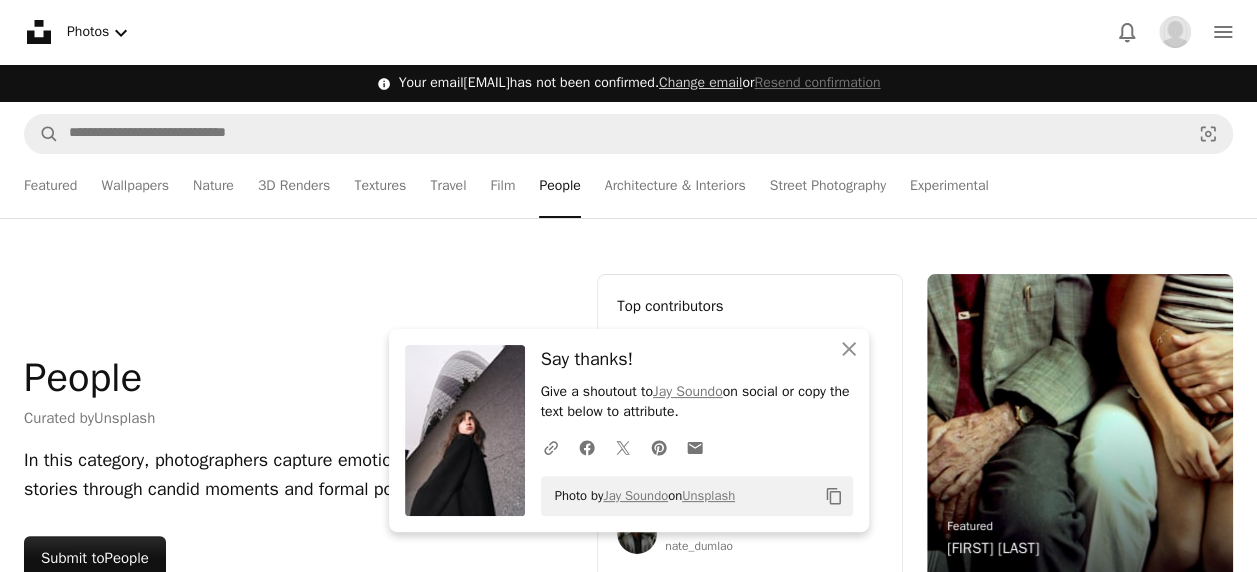 click at bounding box center (1039, 48338) 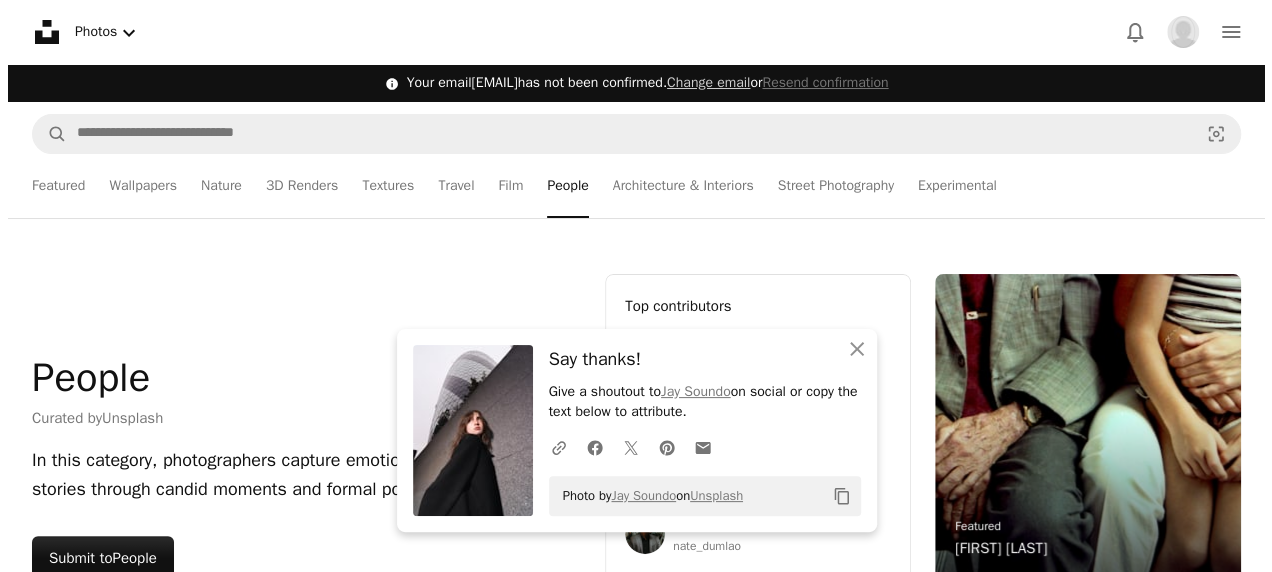 scroll, scrollTop: 48000, scrollLeft: 0, axis: vertical 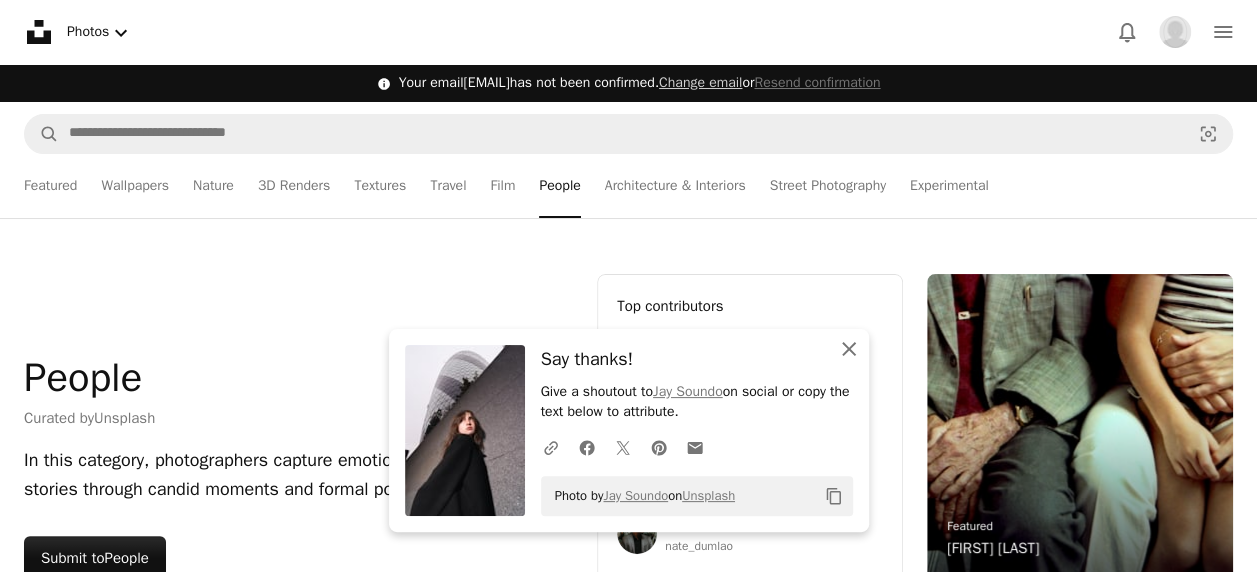 click on "An X shape" 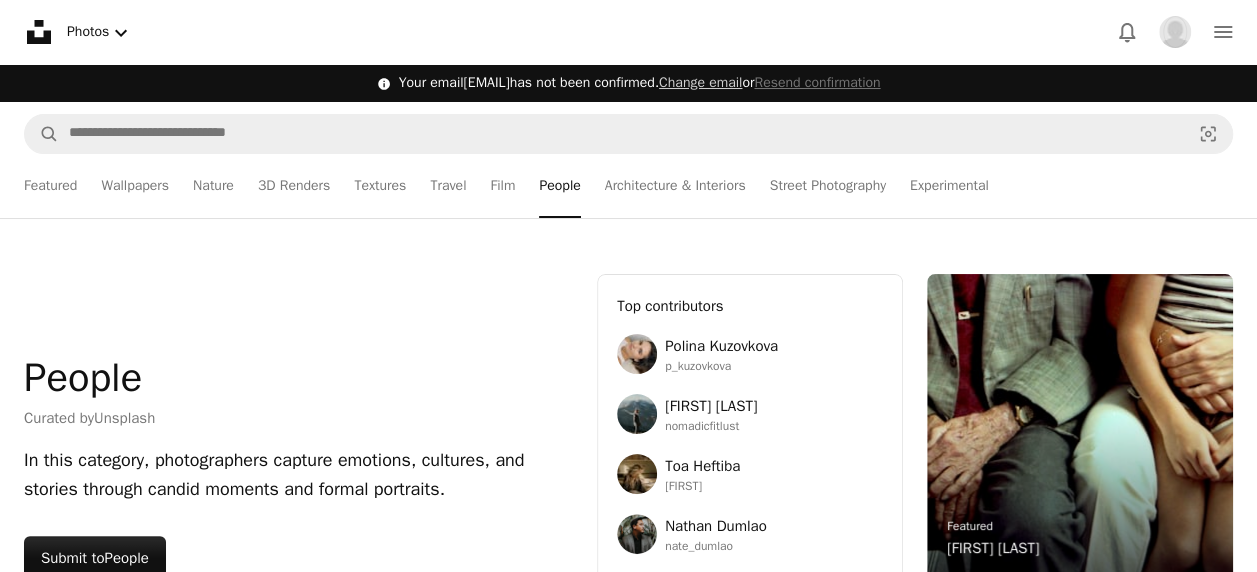 click at bounding box center (1039, 48338) 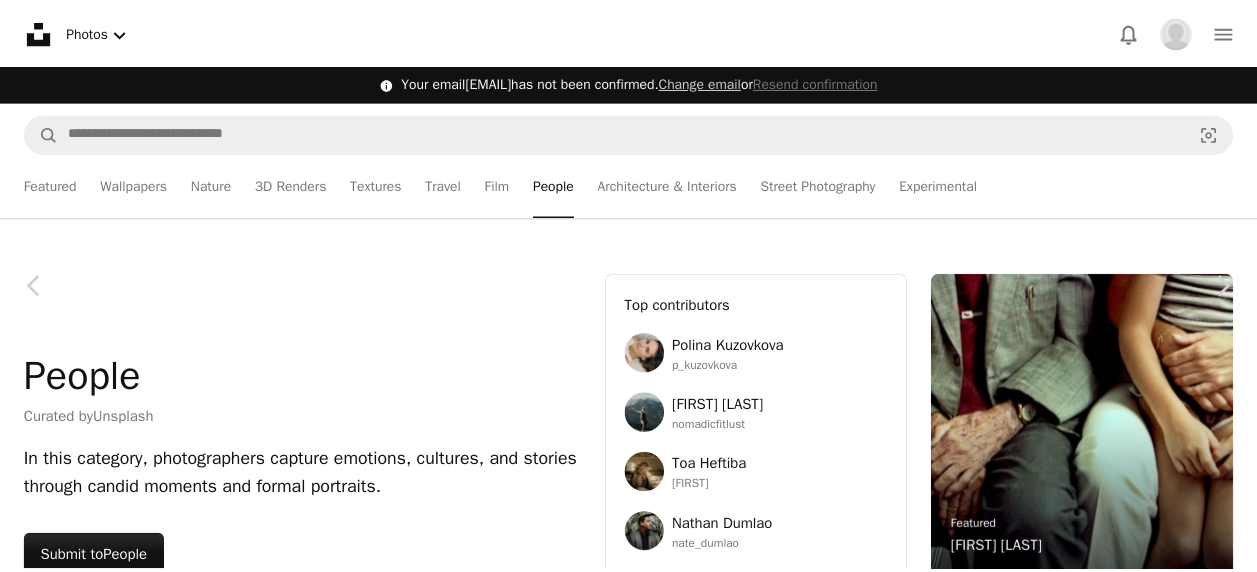 scroll, scrollTop: 0, scrollLeft: 0, axis: both 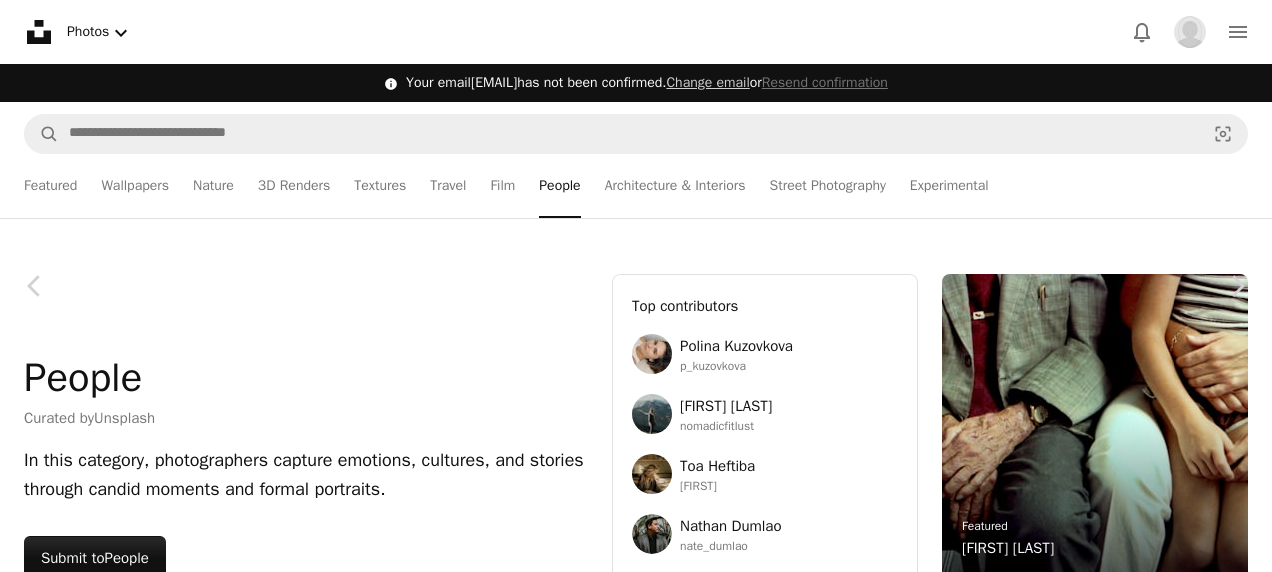 click on "A lock   Download" at bounding box center [1111, 51934] 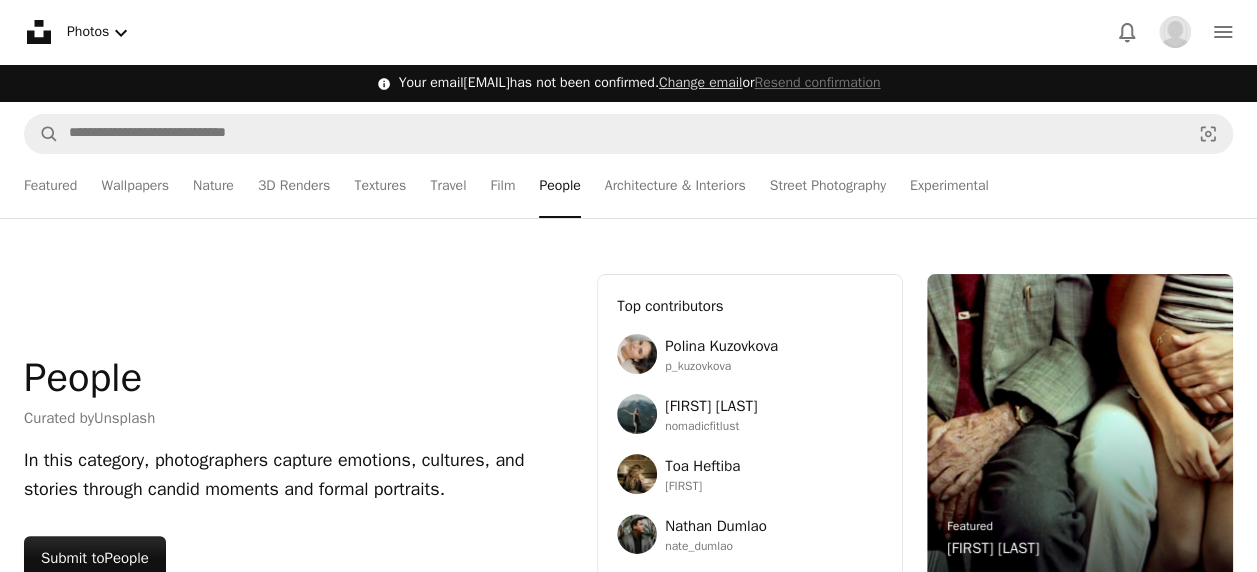 scroll, scrollTop: 104400, scrollLeft: 0, axis: vertical 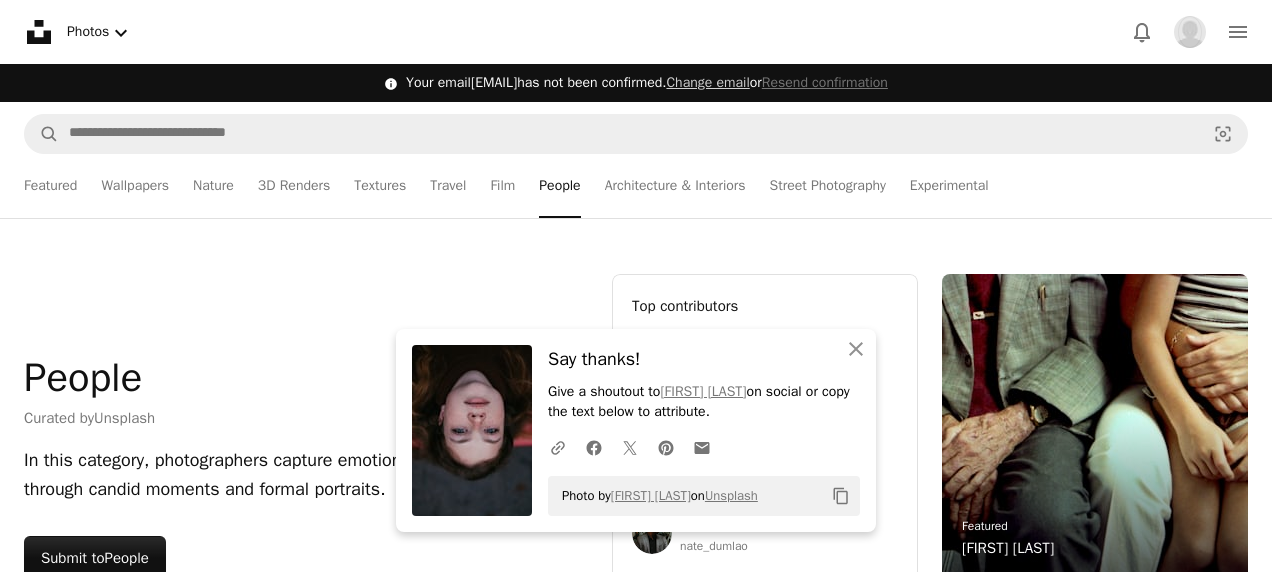 drag, startPoint x: 1152, startPoint y: 238, endPoint x: 1199, endPoint y: 502, distance: 268.15106 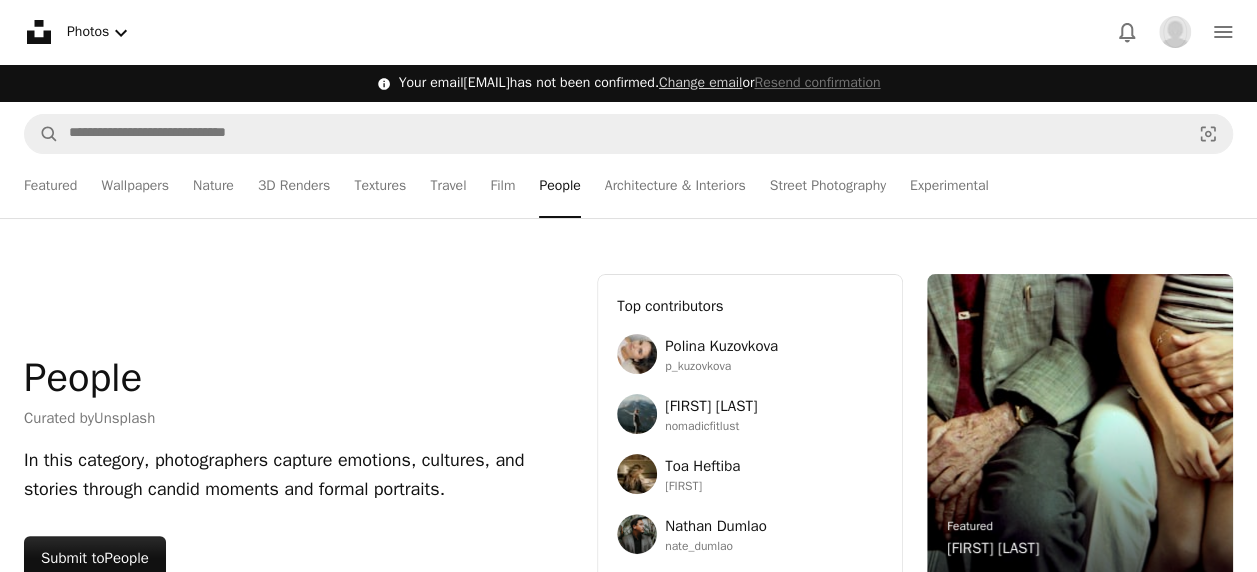 scroll, scrollTop: 118800, scrollLeft: 0, axis: vertical 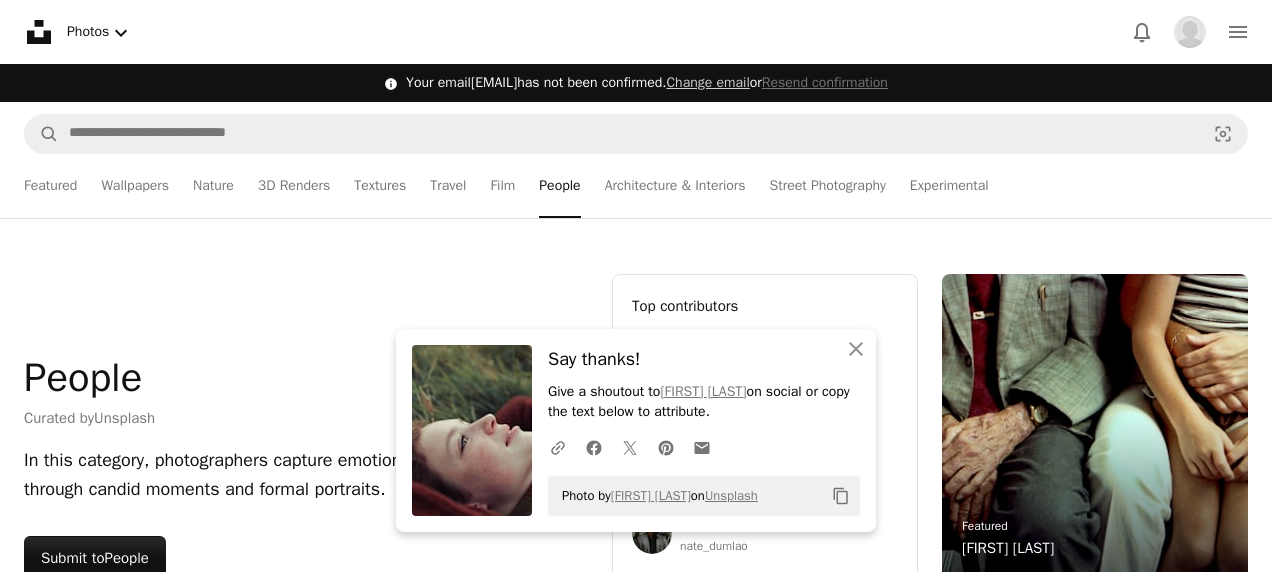 click on "An X shape An X shape Close Say thanks! Give a shoutout to  [FIRST] [LAST]  on social or copy the text below to attribute. A URL sharing icon (chains) Facebook icon X (formerly Twitter) icon Pinterest icon An envelope Photo by  [FIRST] [LAST]  on  Unsplash
Copy content Premium, ready to use images. Get unlimited access. A plus sign Members-only content added monthly A plus sign Unlimited royalty-free downloads A plus sign Illustrations  New A plus sign Enhanced legal protections yearly 62%  off monthly €16   €6 EUR per month * Get  Unsplash+ * When paid annually, billed upfront  €72 Taxes where applicable. Renews automatically. Cancel anytime." at bounding box center [636, 140298] 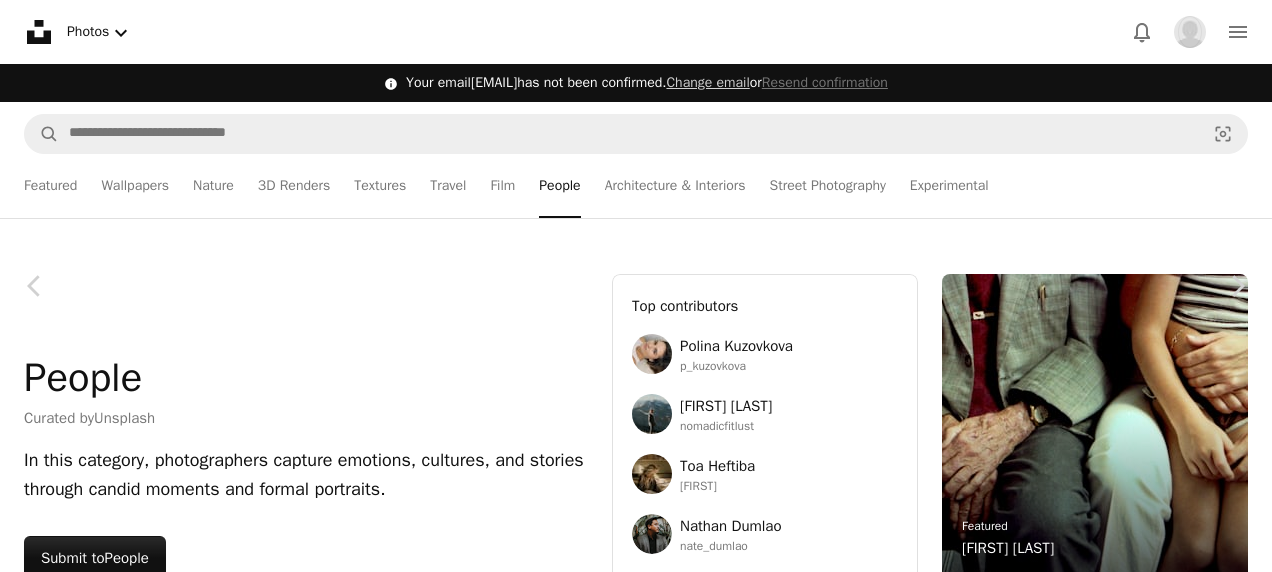 scroll, scrollTop: 134800, scrollLeft: 0, axis: vertical 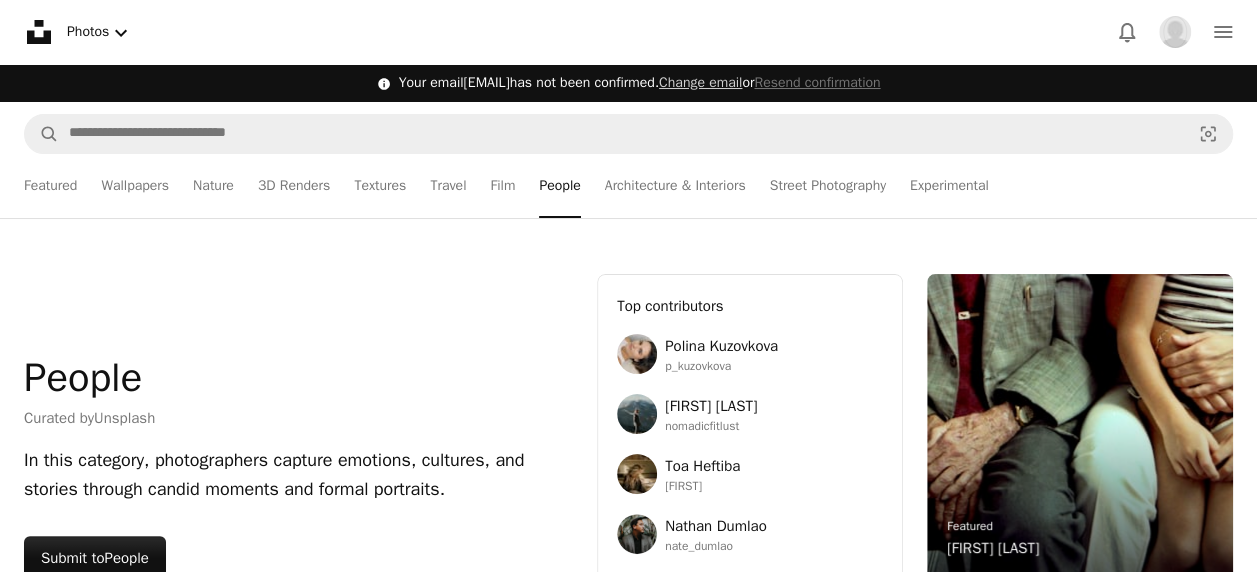 click 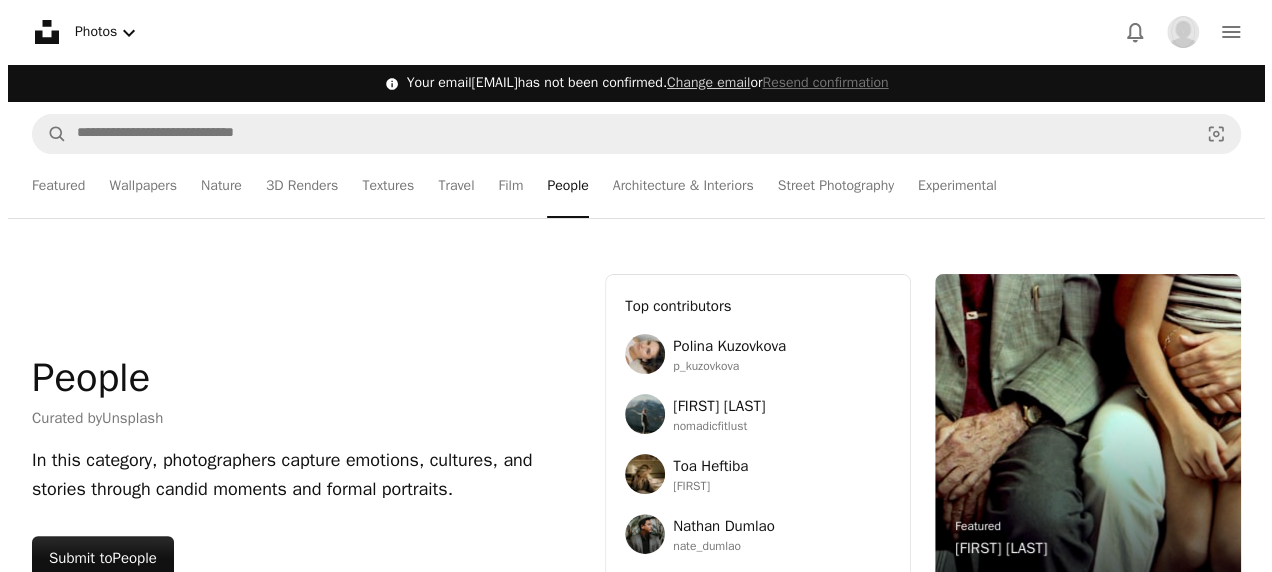 scroll, scrollTop: 146400, scrollLeft: 0, axis: vertical 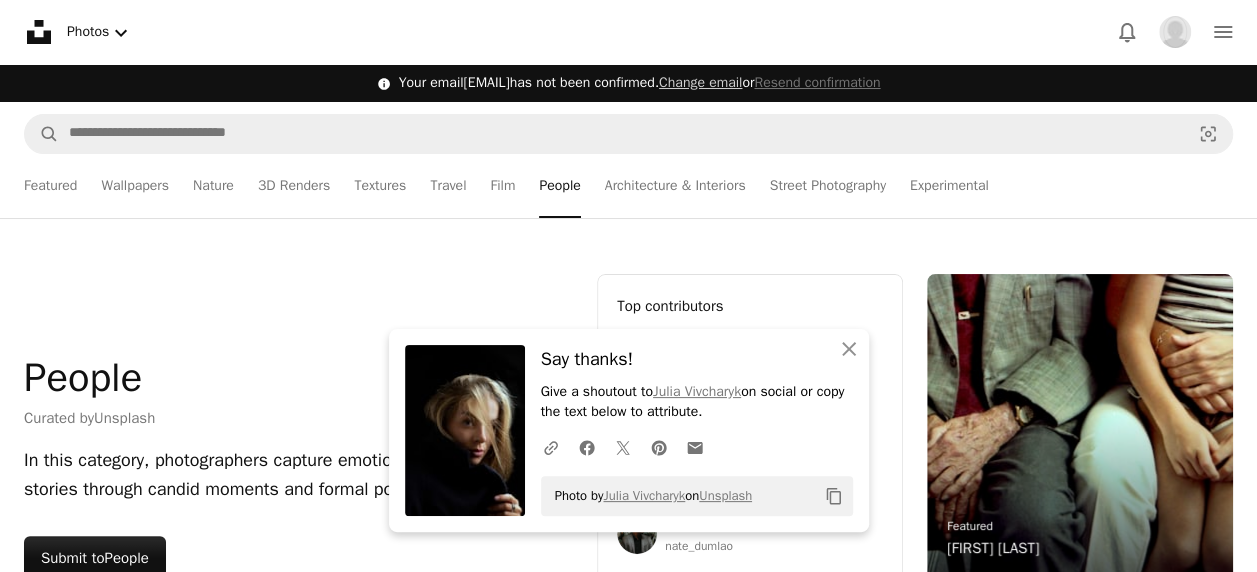 click at bounding box center [366, 150513] 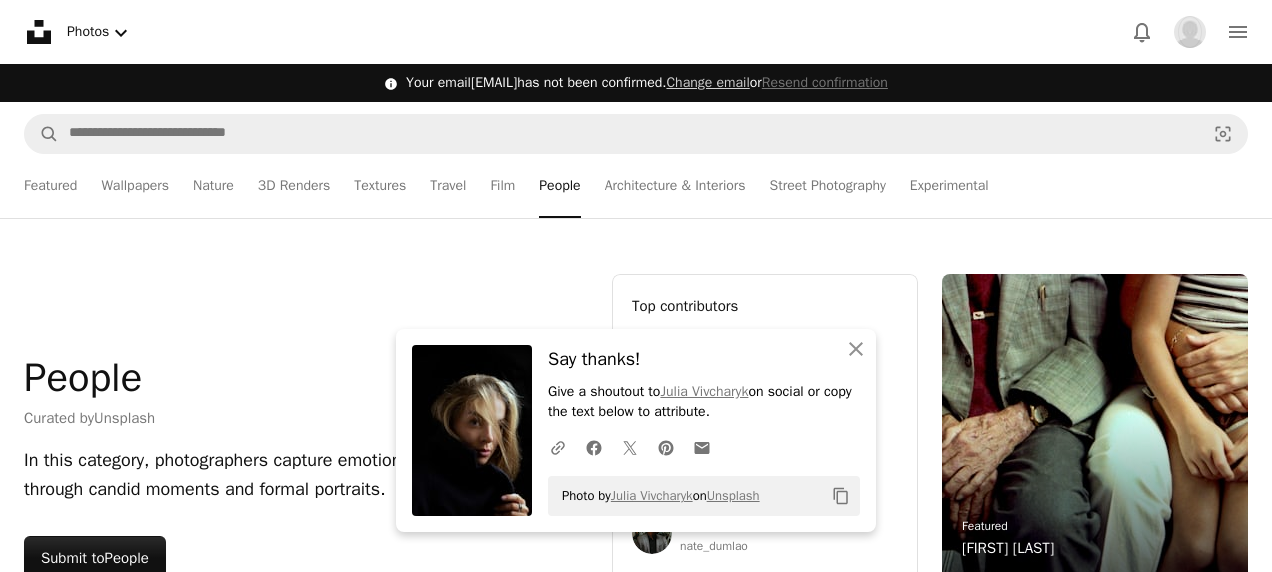 click on "An X shape An X shape Close Say thanks! Give a shoutout to  [FIRST] [LAST]  on social or copy the text below to attribute. A URL sharing icon (chains) Facebook icon X (formerly Twitter) icon Pinterest icon An envelope Photo by  [FIRST] [LAST]  on  Unsplash
Copy content Premium, ready to use images. Get unlimited access. A plus sign Members-only content added monthly A plus sign Unlimited royalty-free downloads A plus sign Illustrations  New A plus sign Enhanced legal protections yearly 62%  off monthly €16   €6 EUR per month * Get  Unsplash+ * When paid annually, billed upfront  €72 Taxes where applicable. Renews automatically. Cancel anytime." at bounding box center (636, 152277) 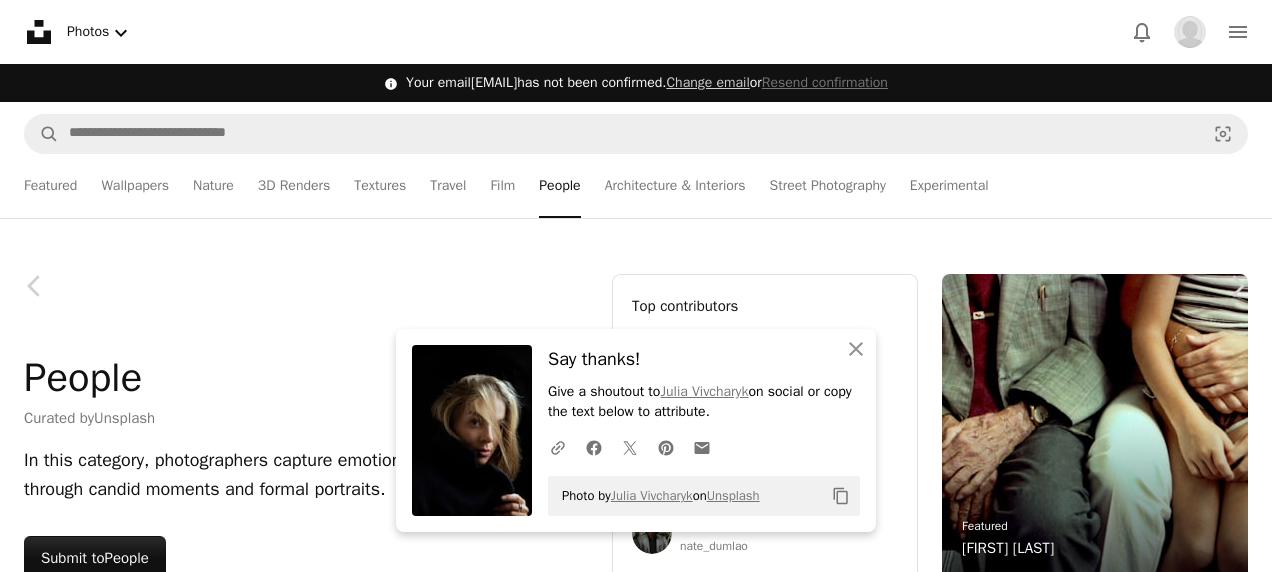 scroll, scrollTop: 147100, scrollLeft: 0, axis: vertical 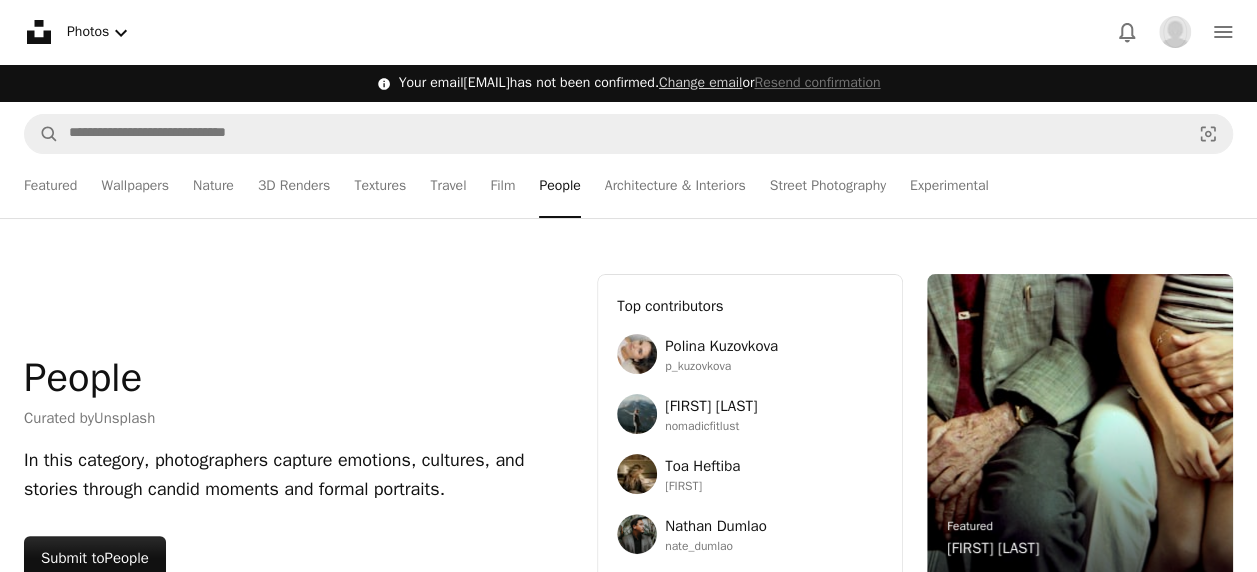 click 